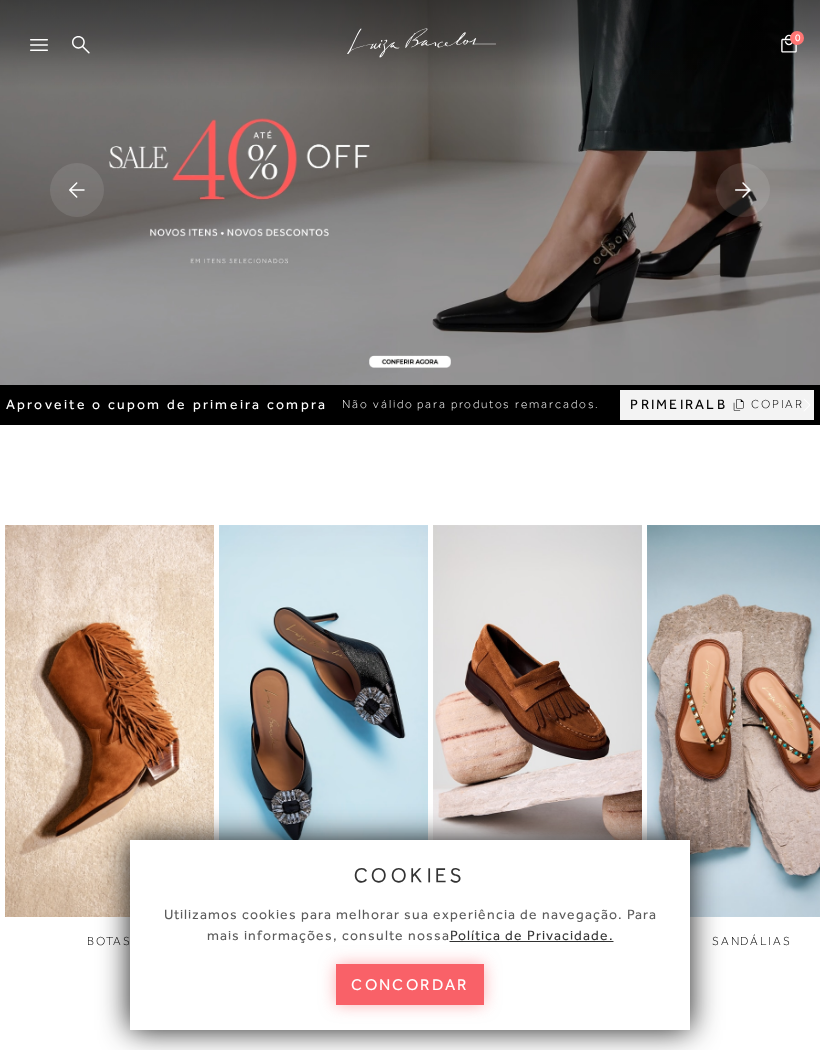 scroll, scrollTop: 0, scrollLeft: 0, axis: both 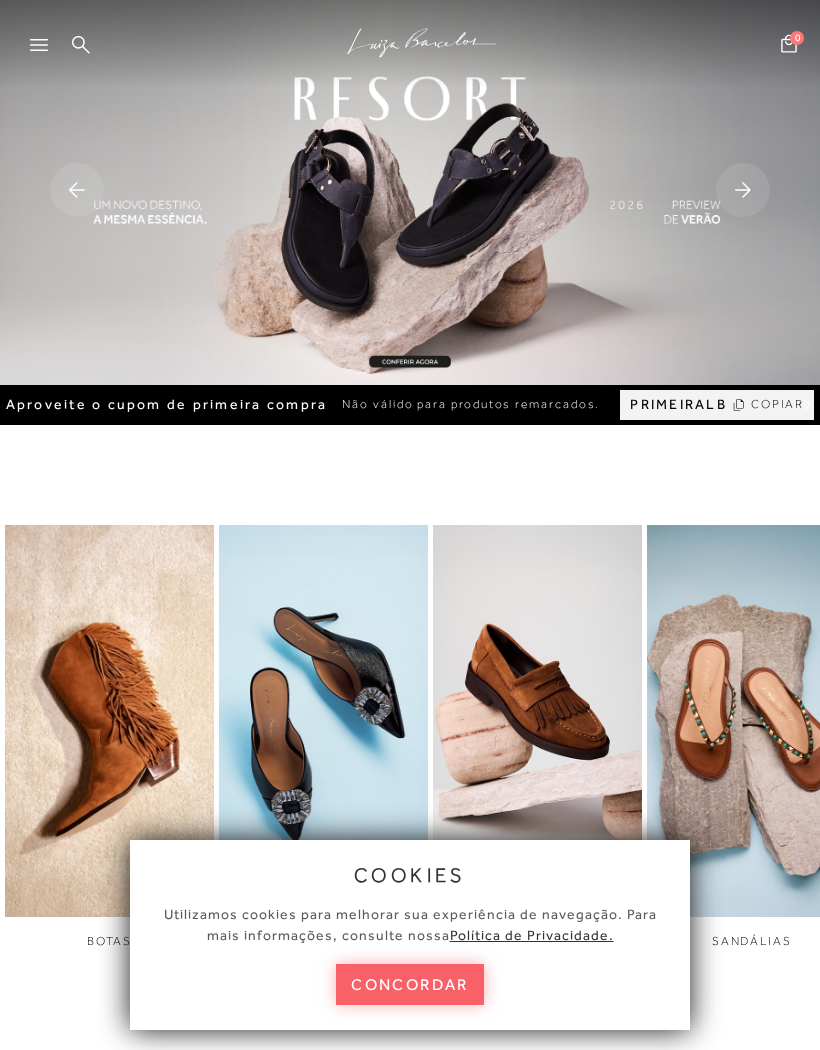 click on "concordar" at bounding box center [410, 984] 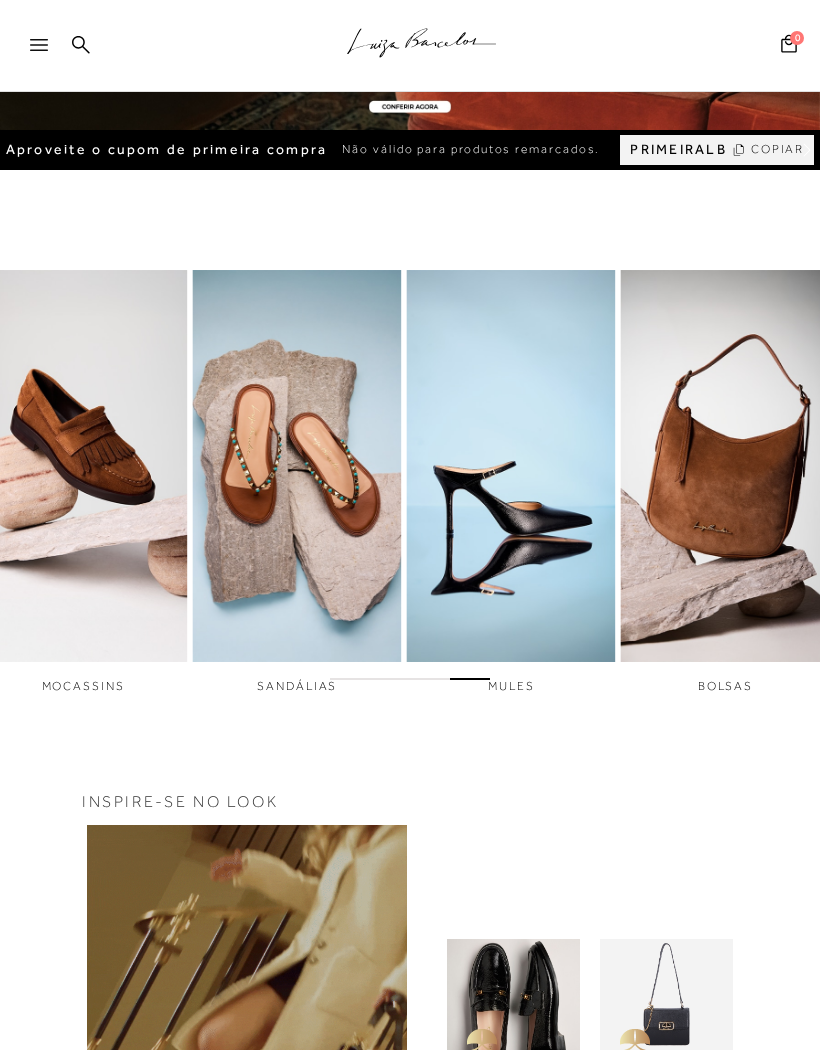 scroll, scrollTop: 0, scrollLeft: 0, axis: both 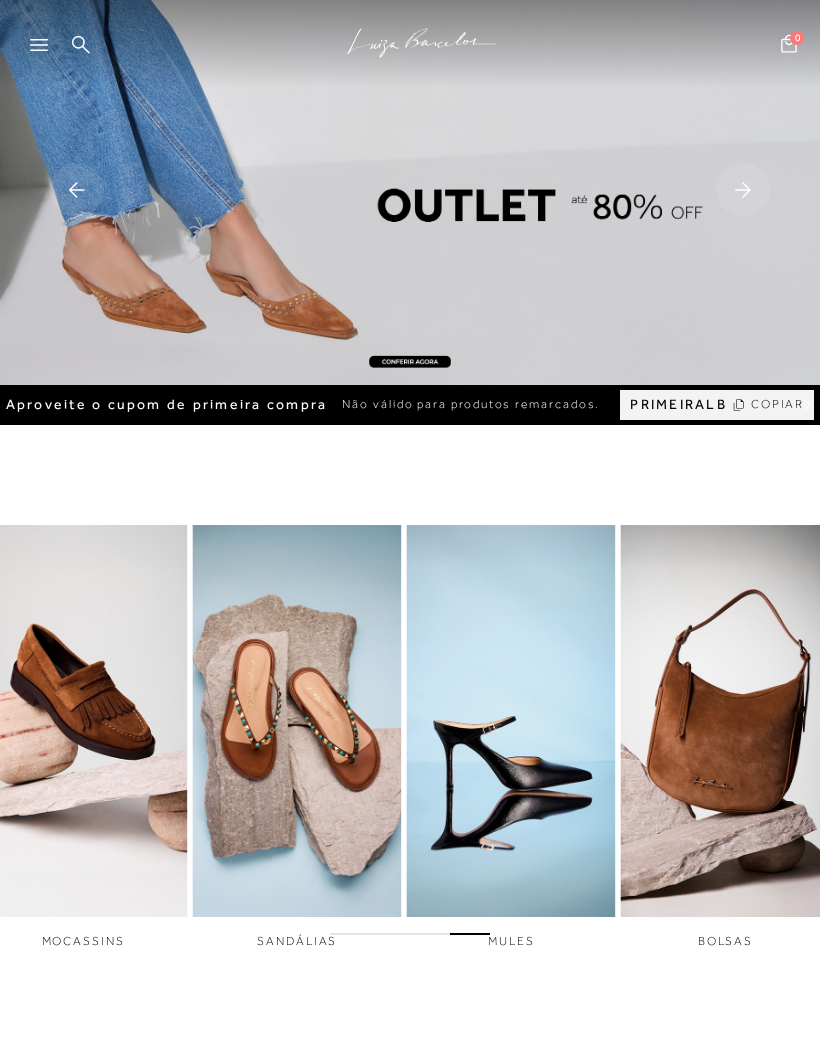 click 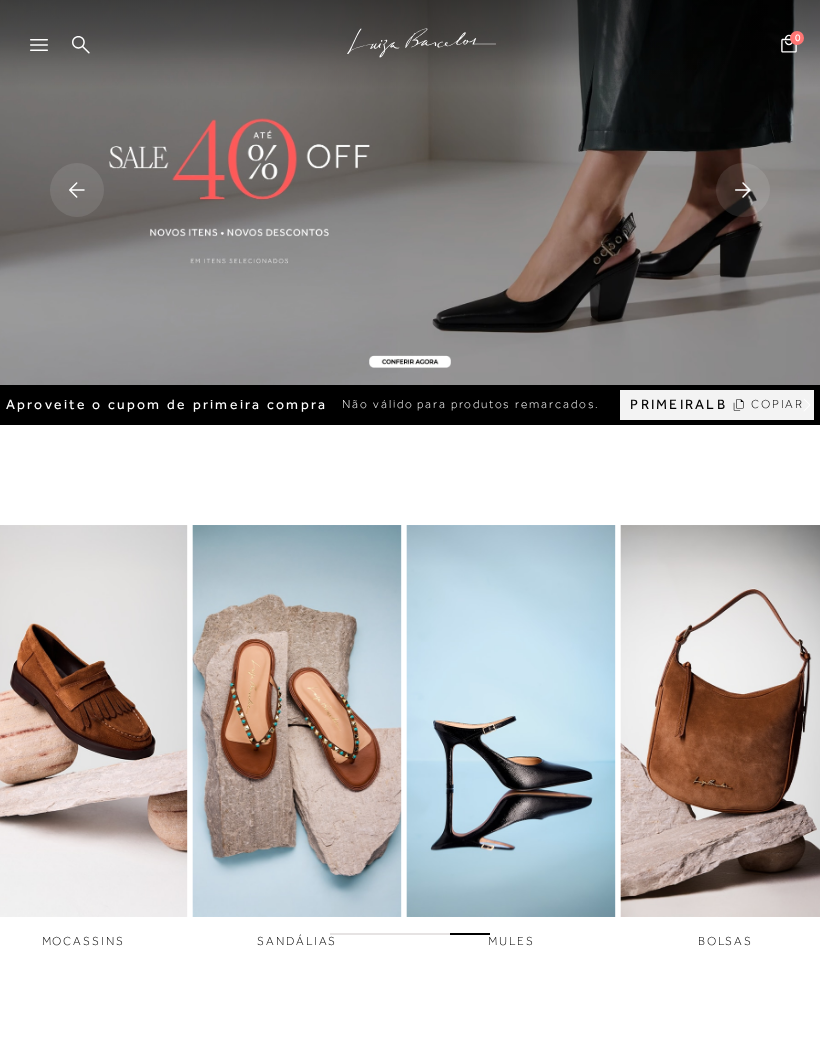 click 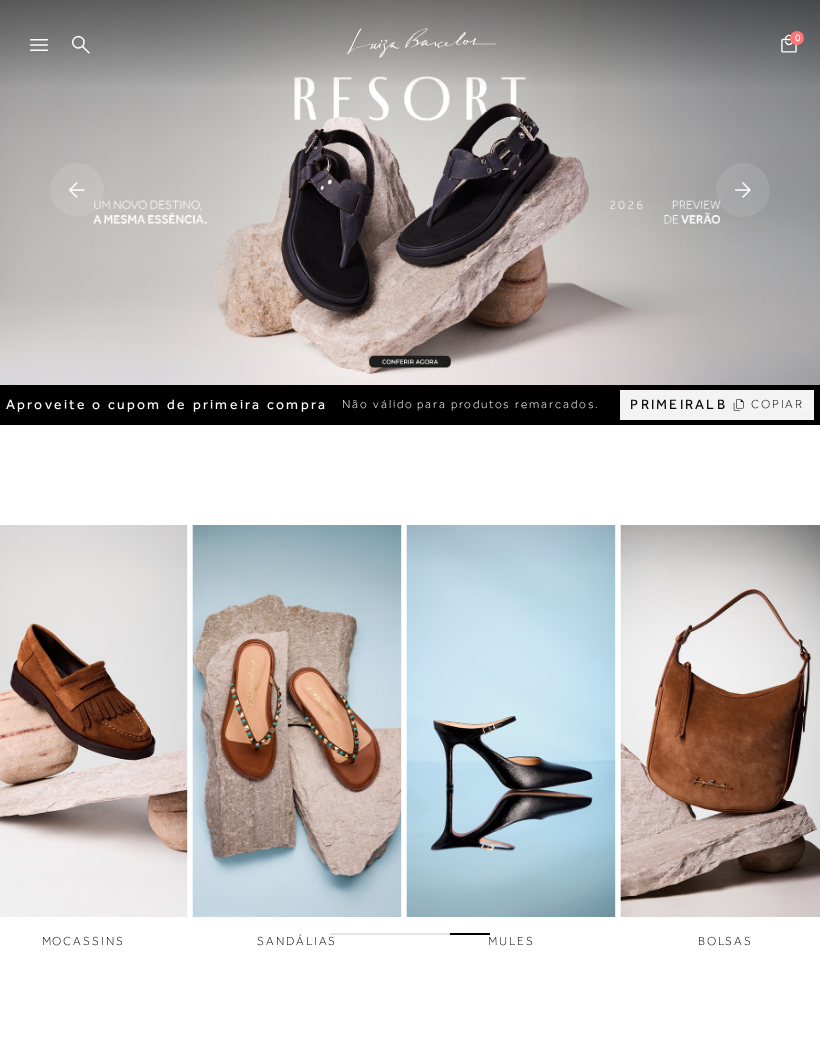 click 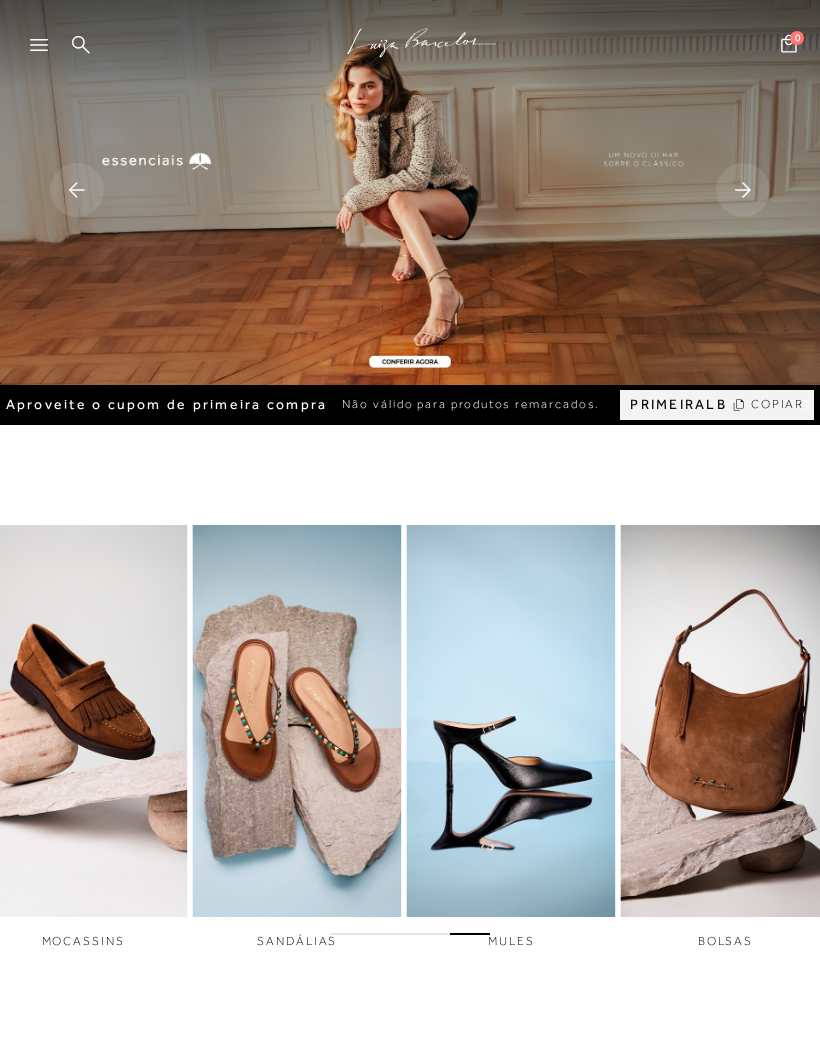 click 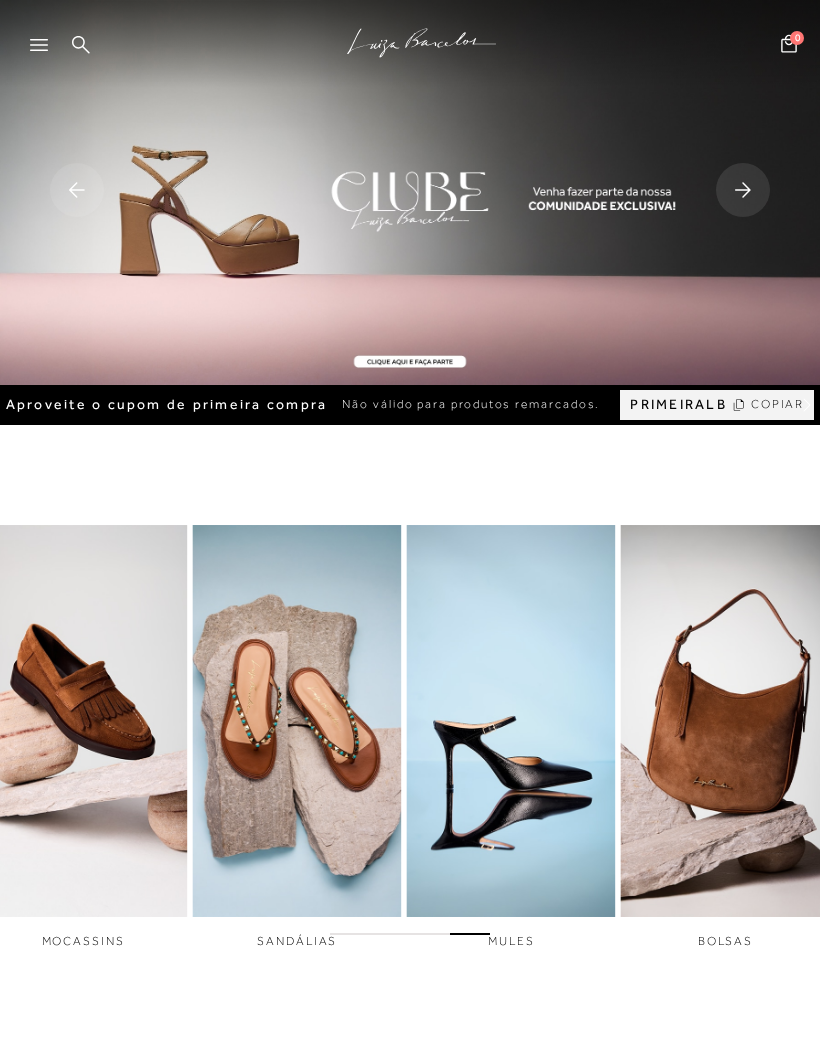 click 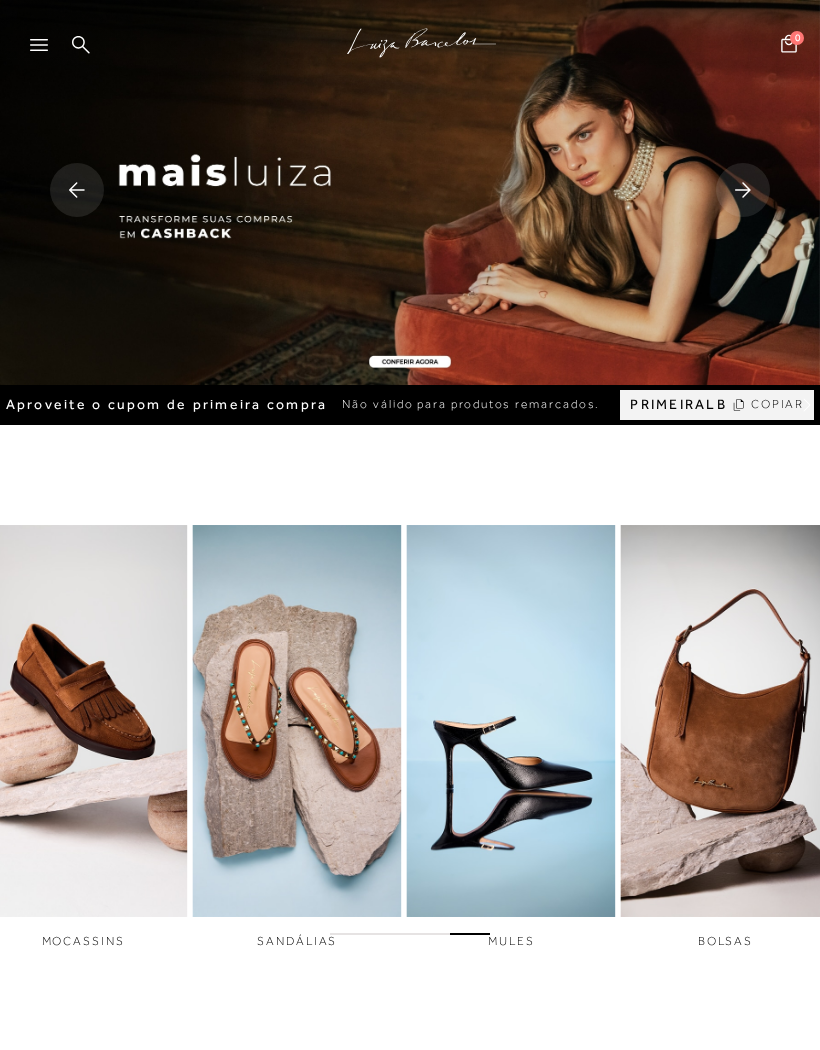 click 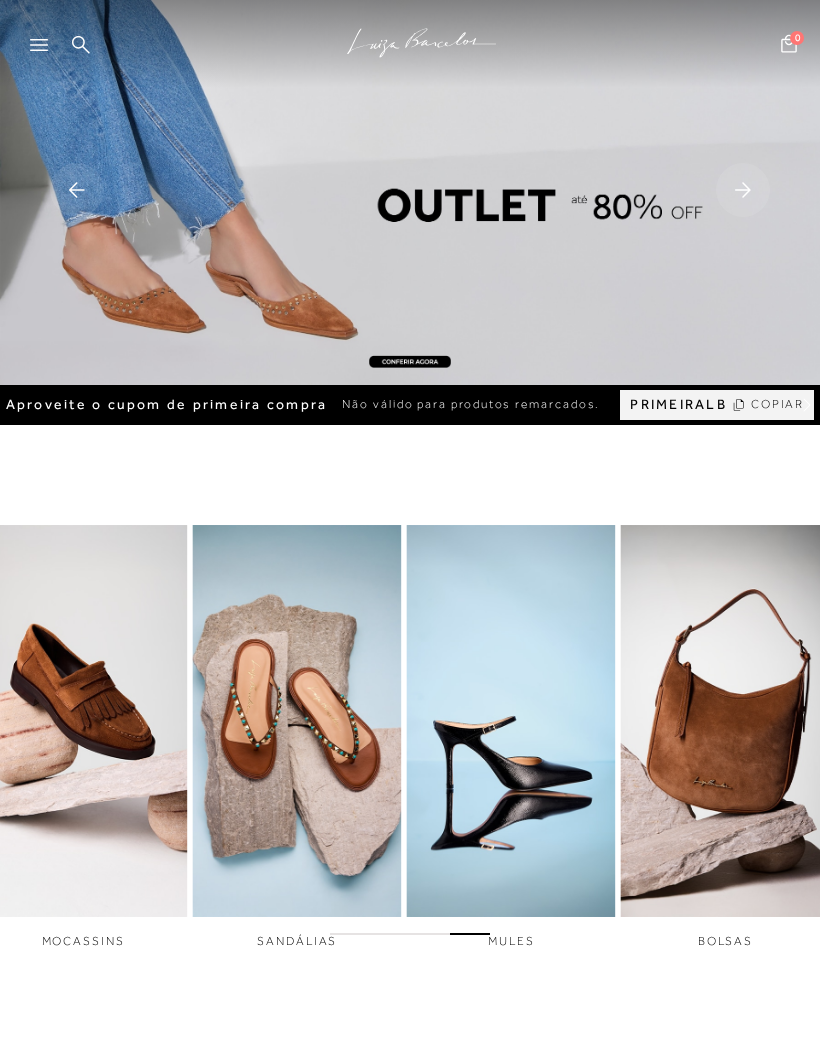 click at bounding box center (410, 192) 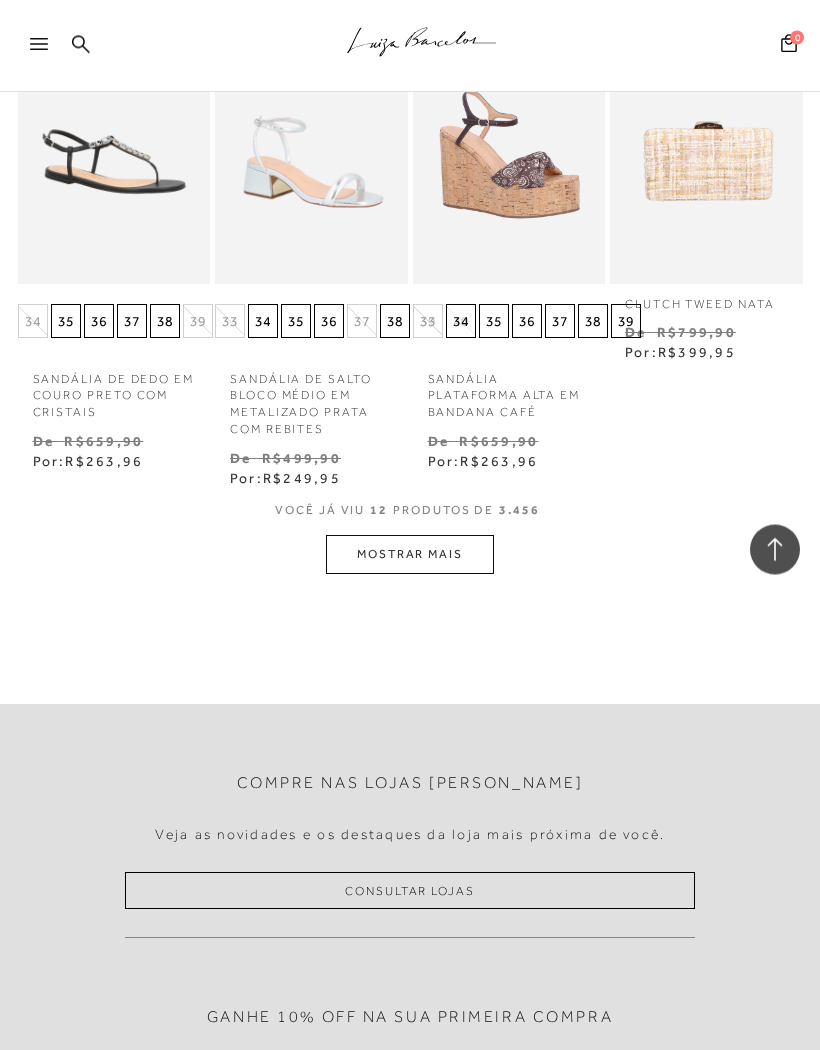 scroll, scrollTop: 1052, scrollLeft: 0, axis: vertical 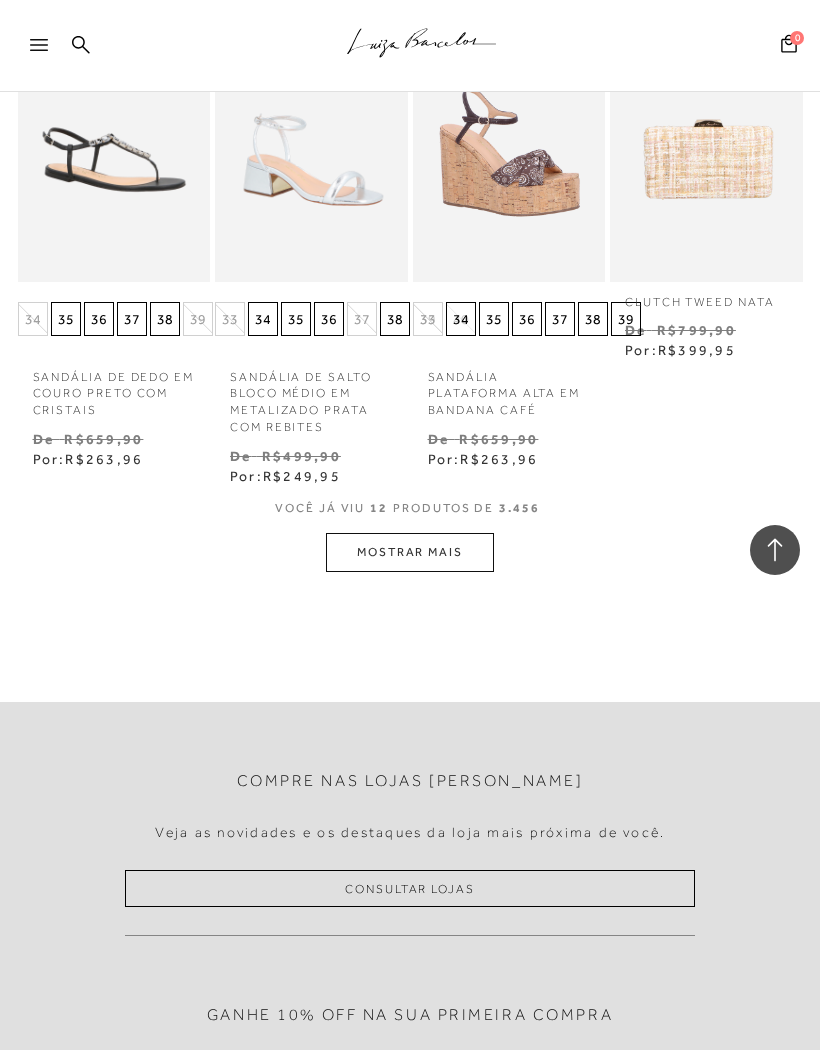 click on "MOSTRAR MAIS" at bounding box center (410, 552) 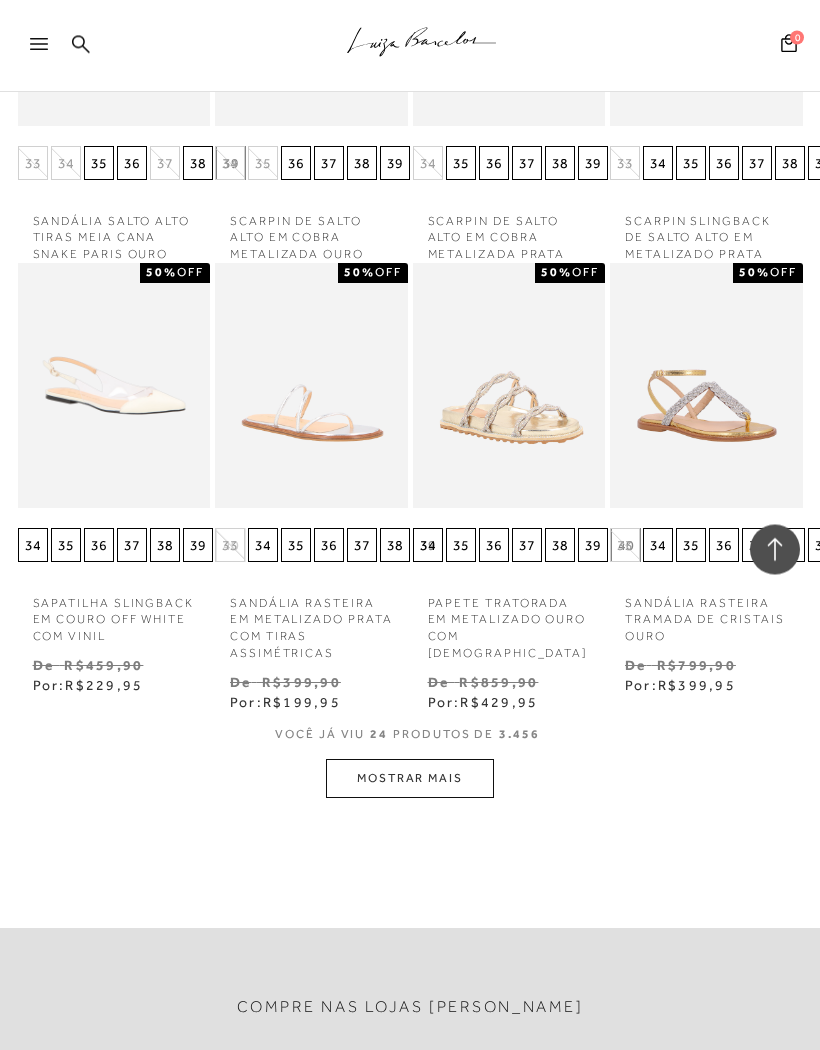 scroll, scrollTop: 1972, scrollLeft: 0, axis: vertical 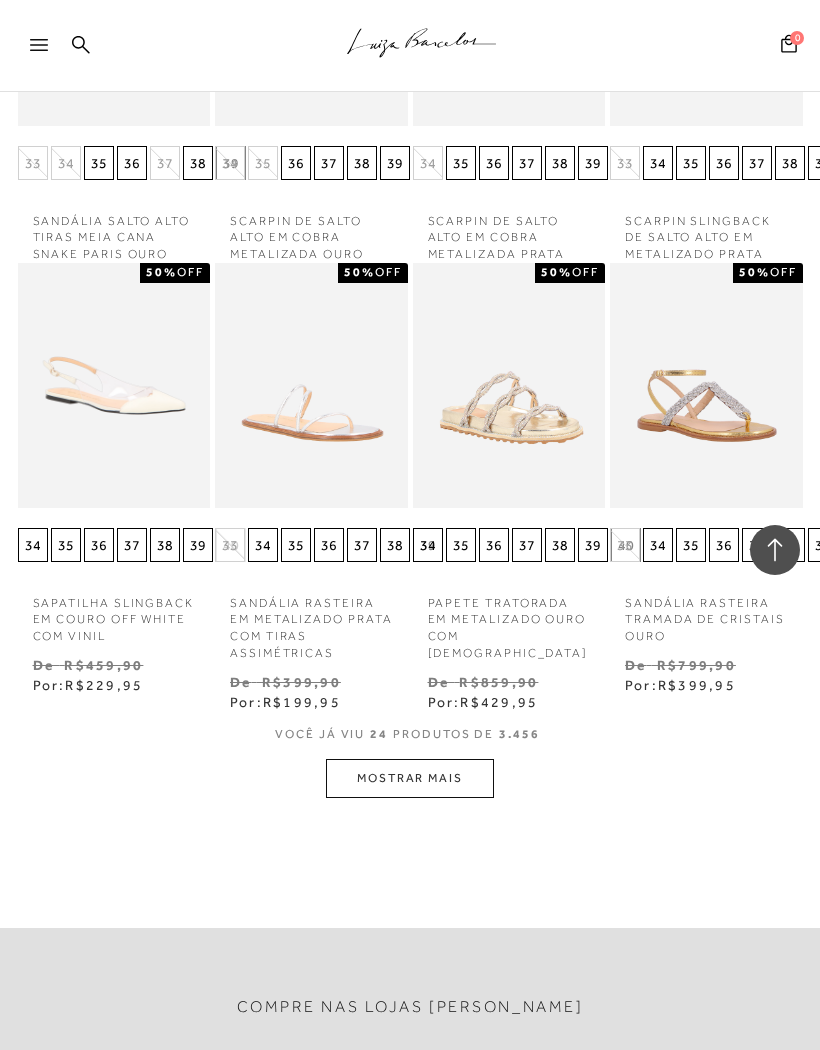 click on "MOSTRAR MAIS" at bounding box center [410, 778] 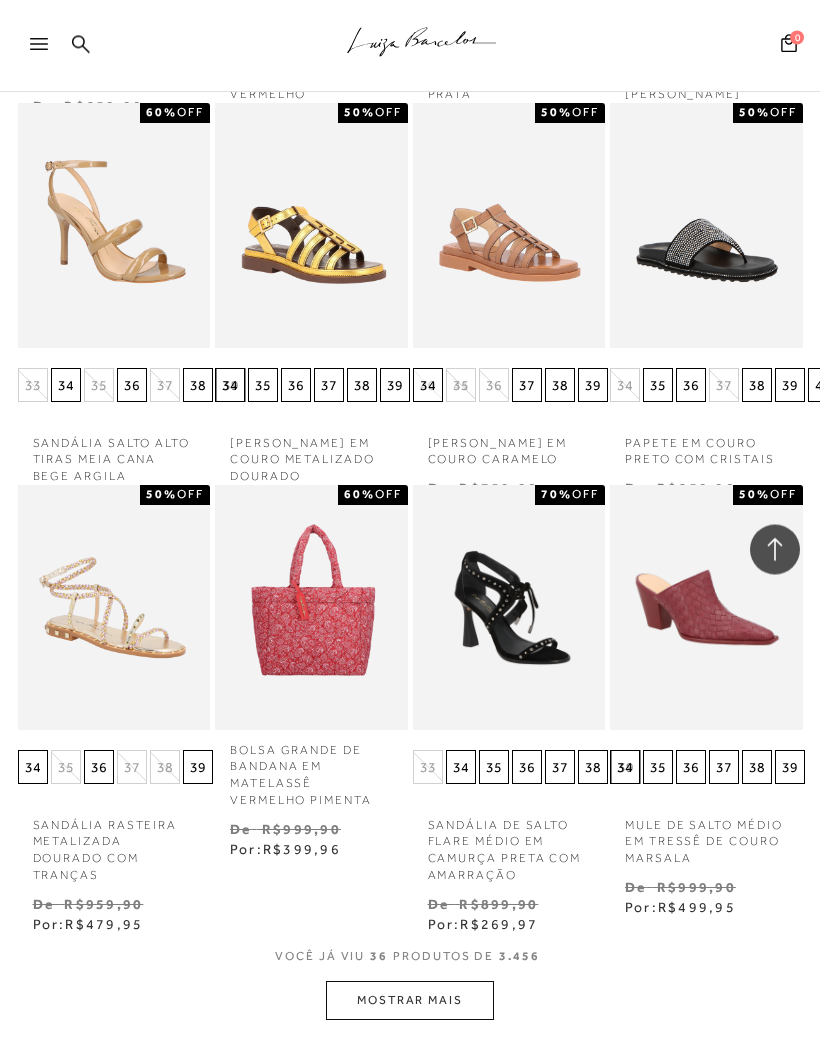 scroll, scrollTop: 2899, scrollLeft: 0, axis: vertical 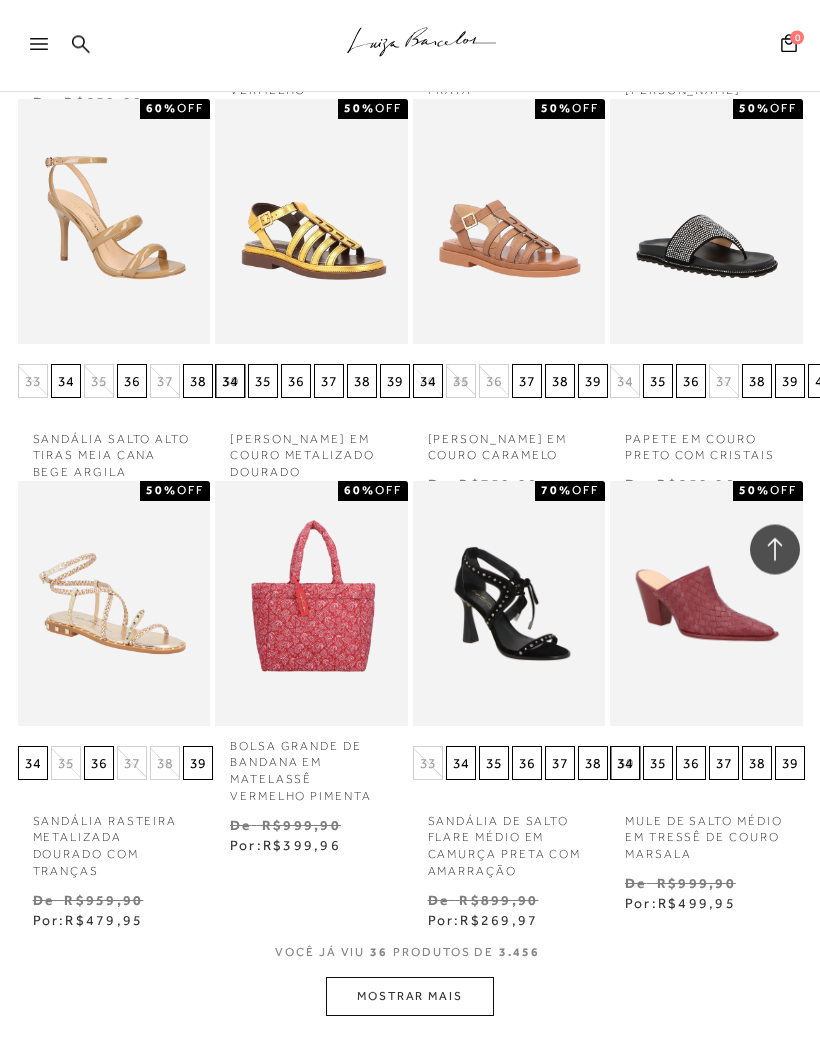 click on "Página da coleção de Outlet até 80% está carregada
.a{fill-rule:evenodd;stroke:#000!important;stroke-width:0!important;}
Faça login e acesse sua conta!
ENTRAR
MAIS LUIZA" at bounding box center [410, -2374] 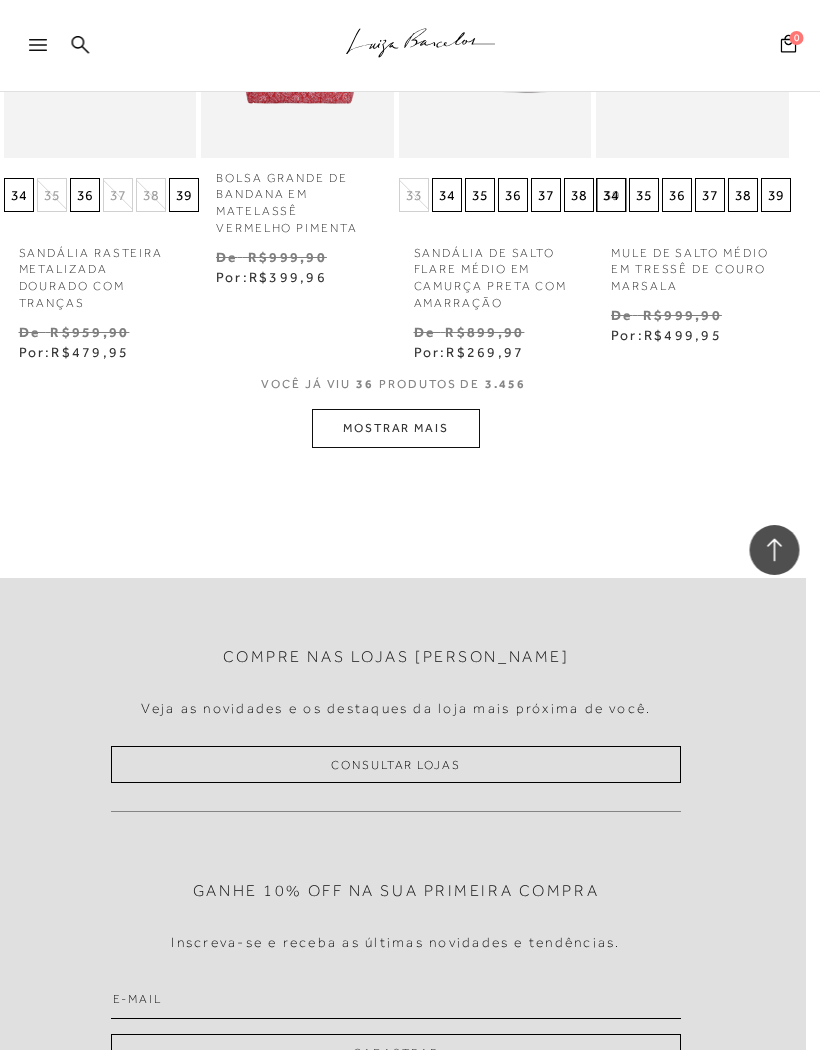 scroll, scrollTop: 3459, scrollLeft: 6, axis: both 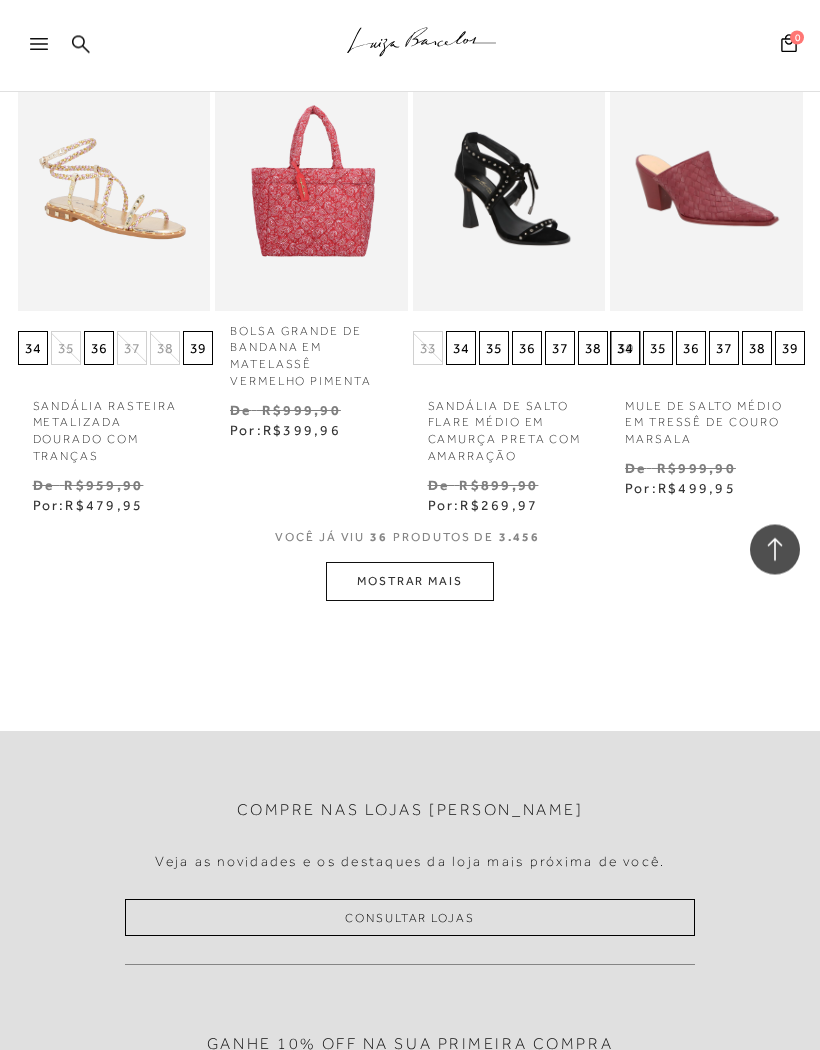 click on "MOSTRAR MAIS" at bounding box center [410, 582] 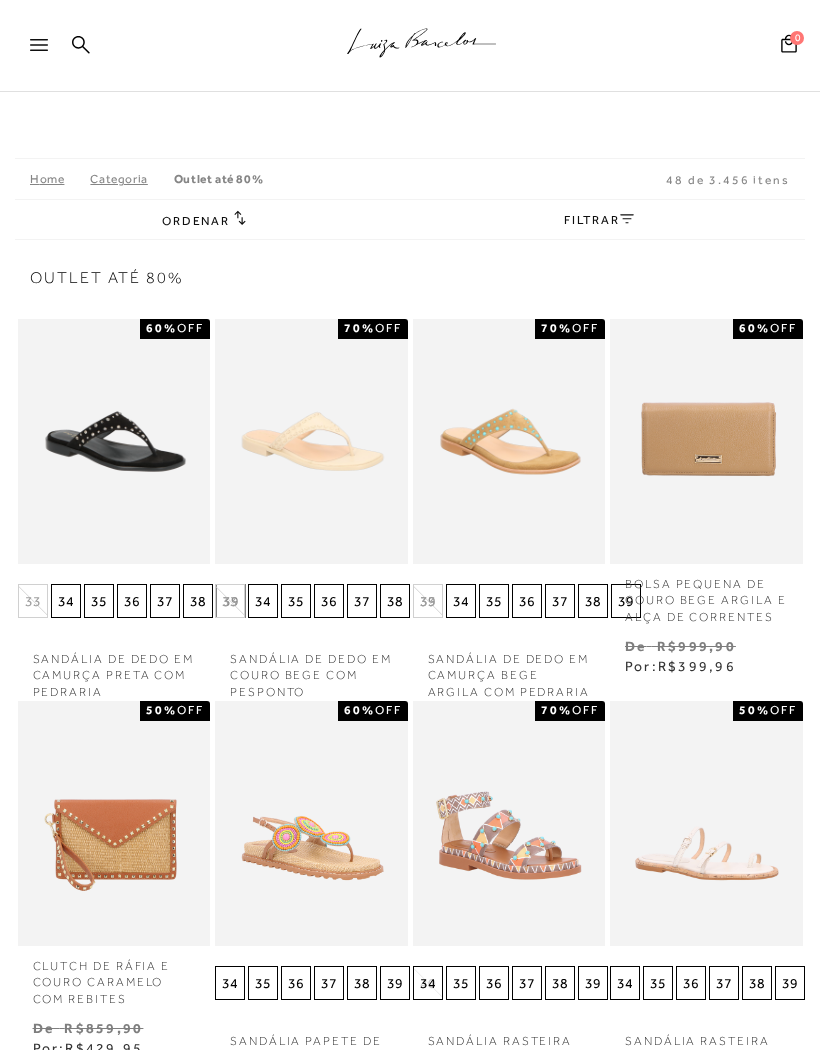 scroll, scrollTop: 0, scrollLeft: 0, axis: both 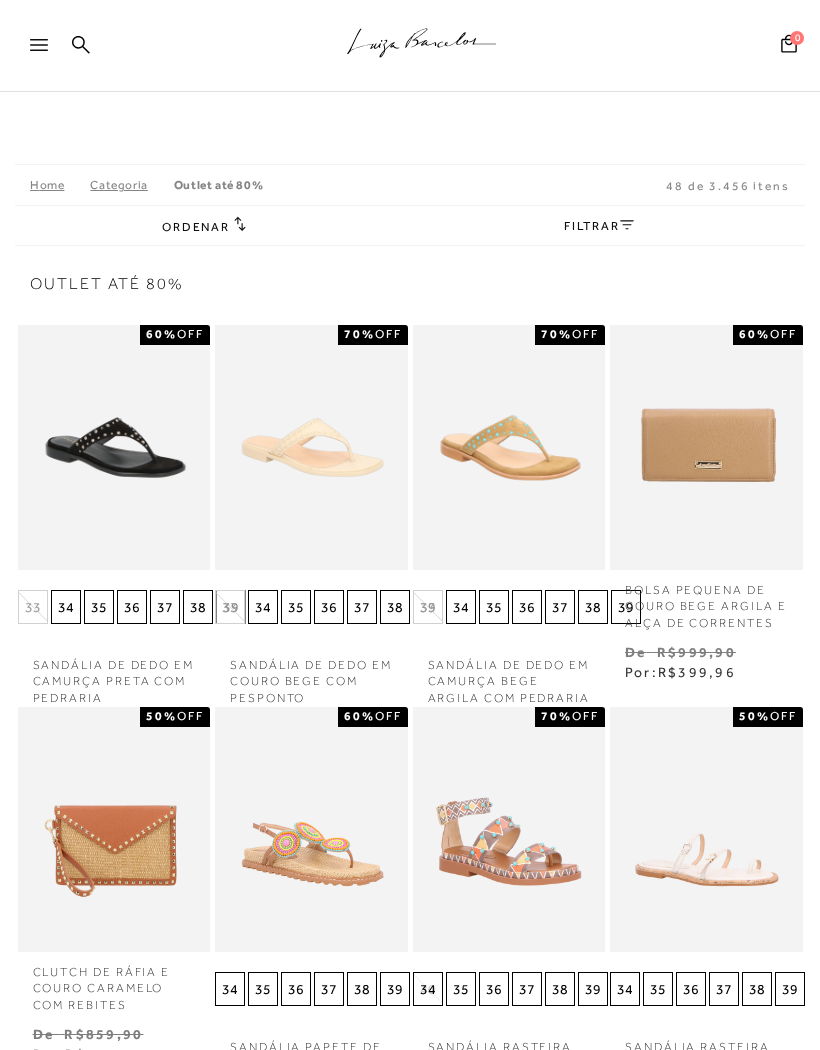 click on "FILTRAR" at bounding box center (599, 226) 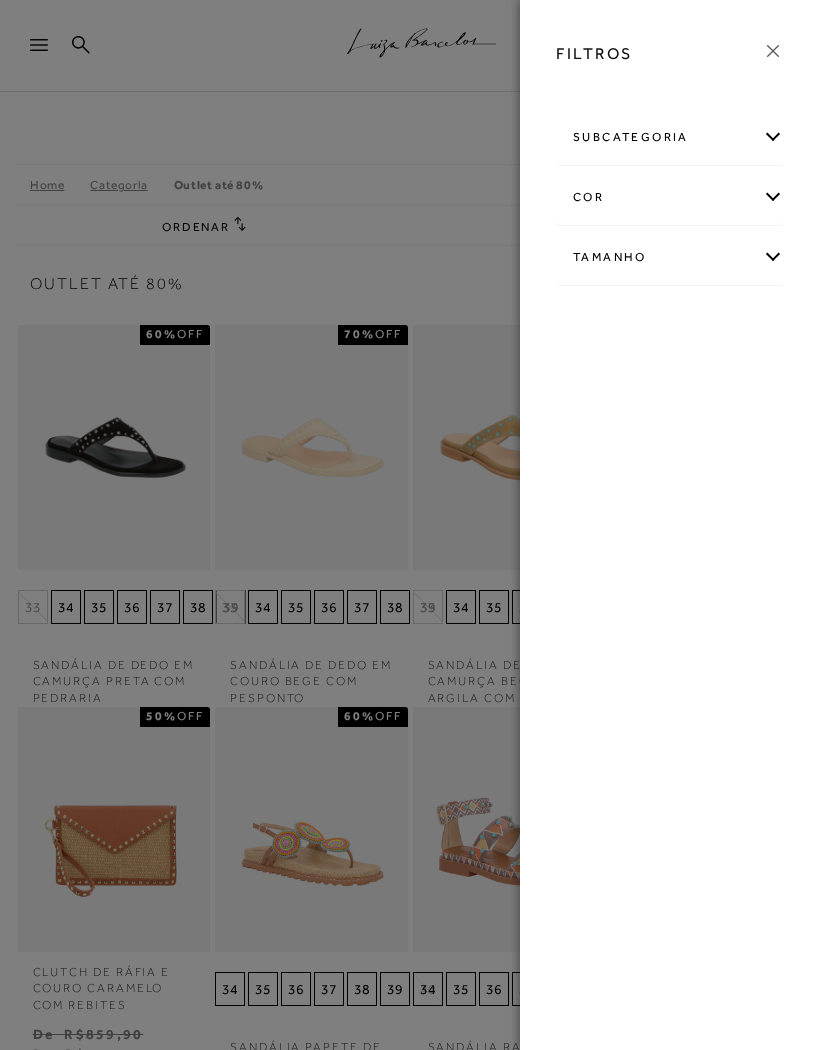 click on "subcategoria" at bounding box center (670, 137) 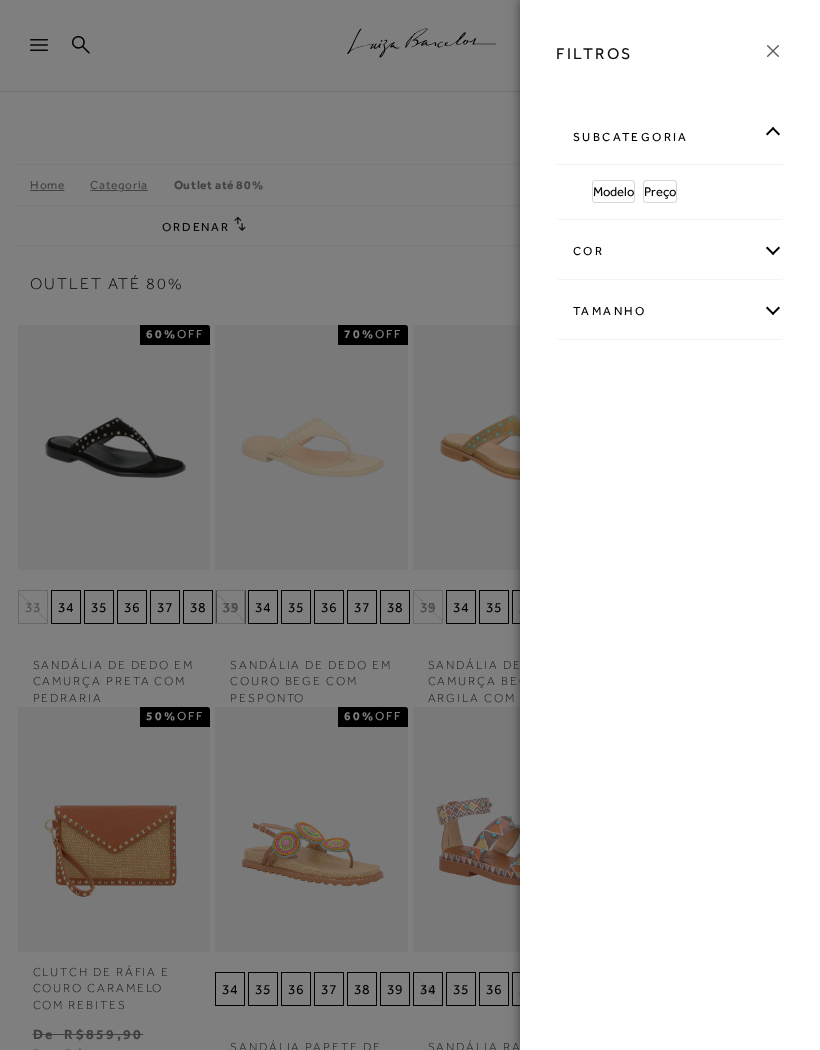 click on "Tamanho" at bounding box center [670, 311] 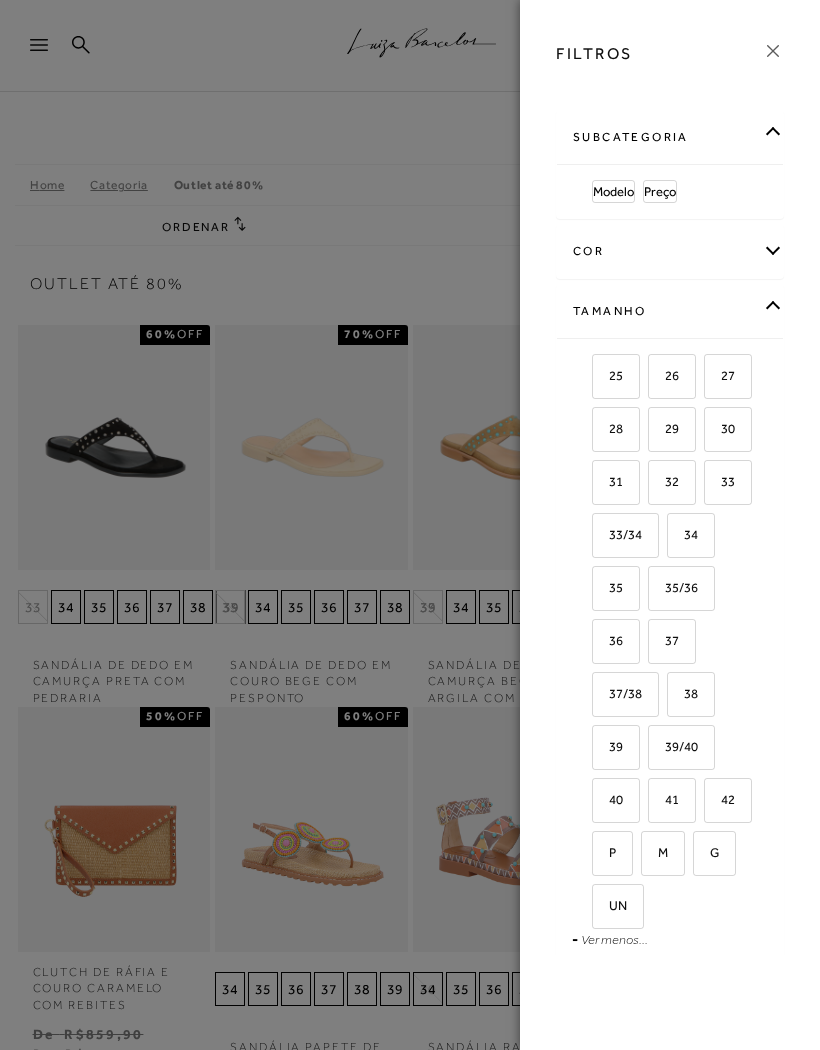 click on "34" at bounding box center [683, 534] 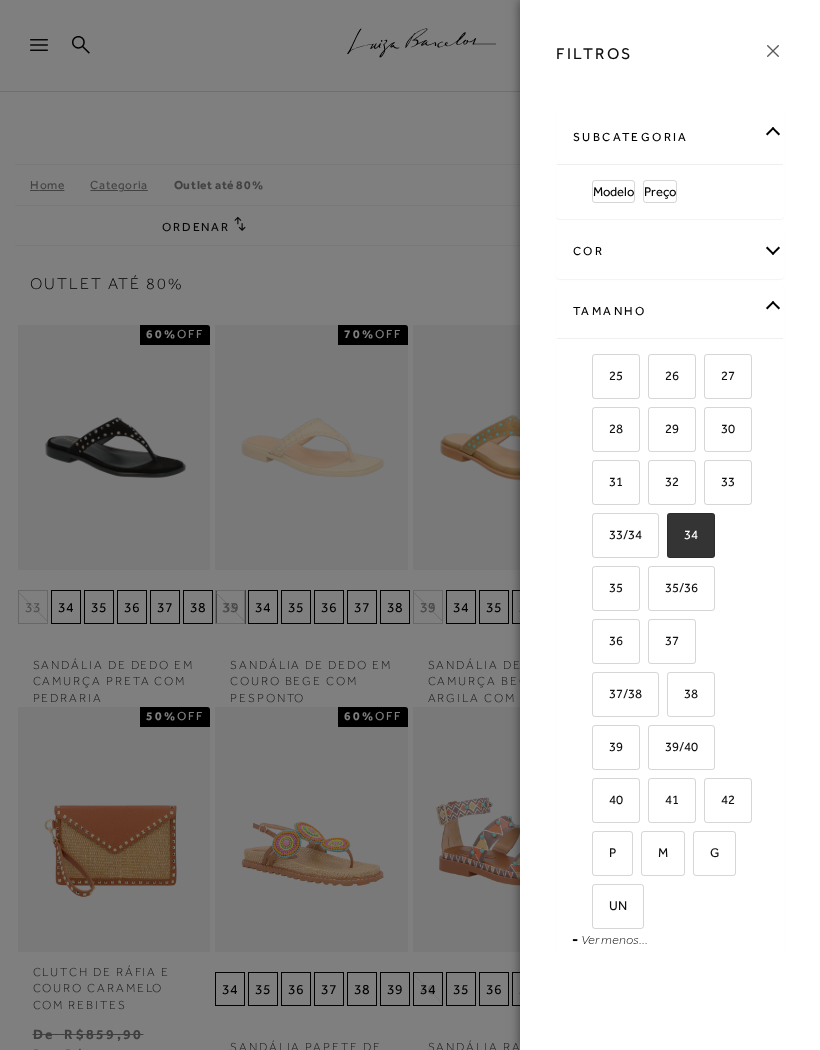 checkbox on "true" 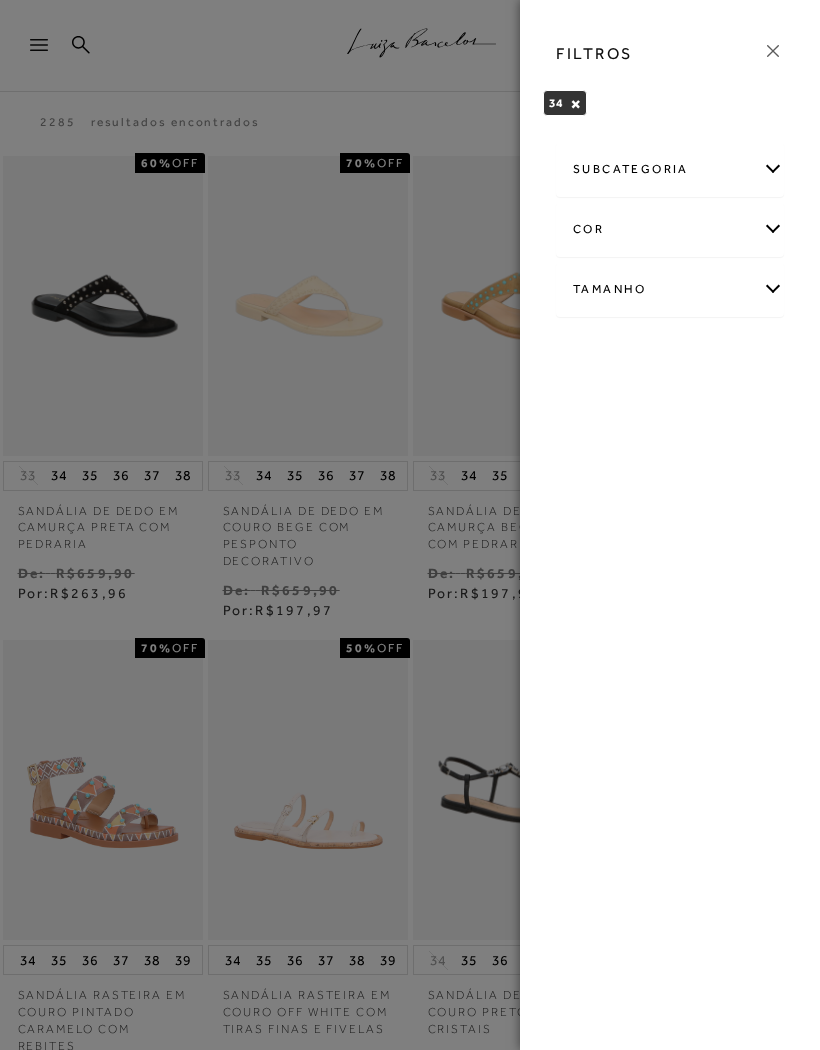 click 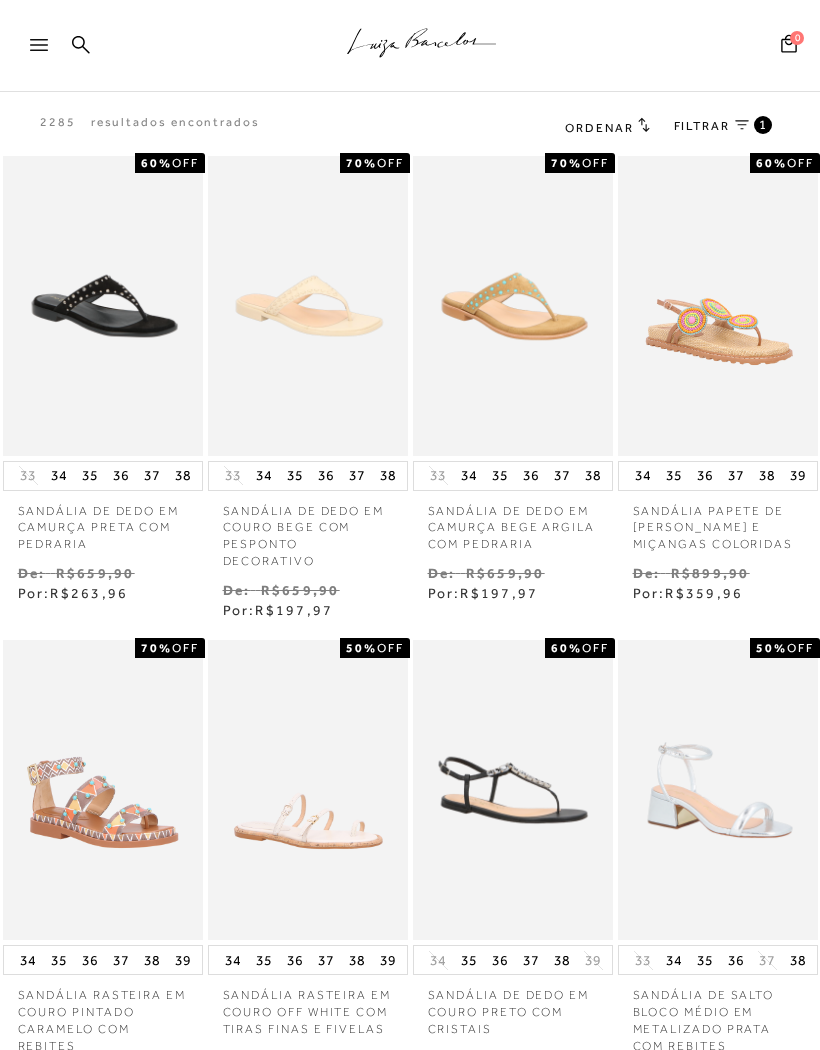 click 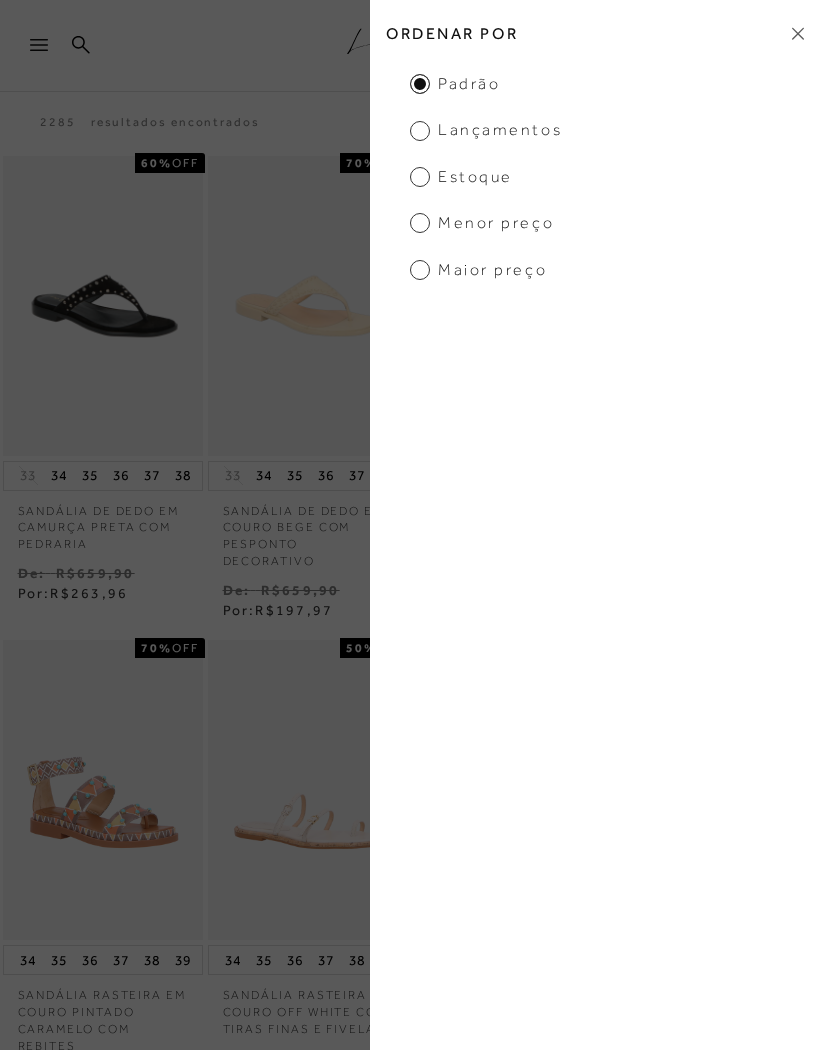 click 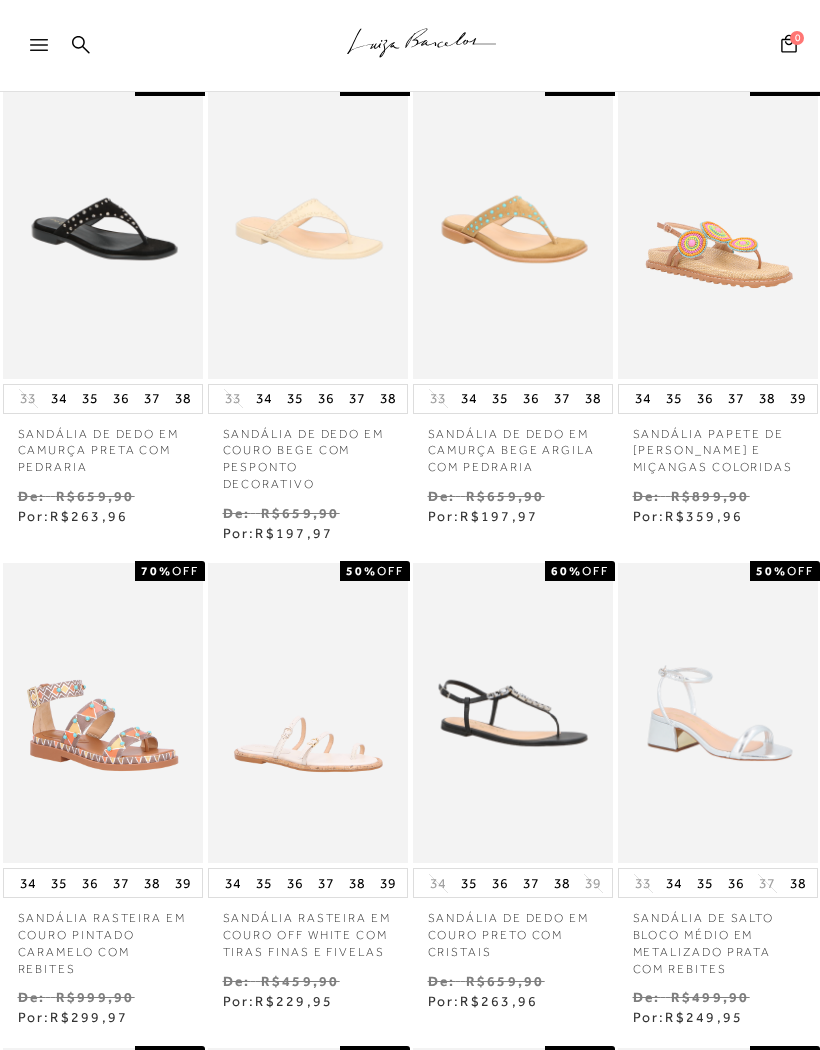 scroll, scrollTop: 0, scrollLeft: 0, axis: both 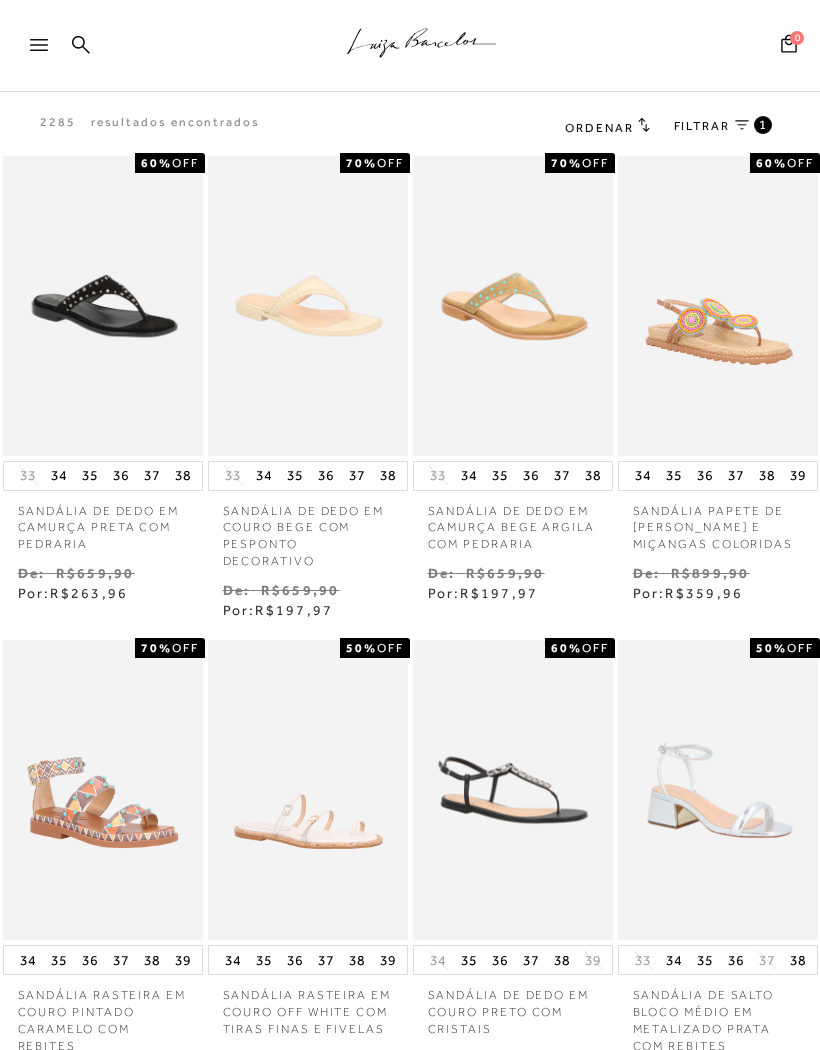 click on "Ordenar" at bounding box center [607, 127] 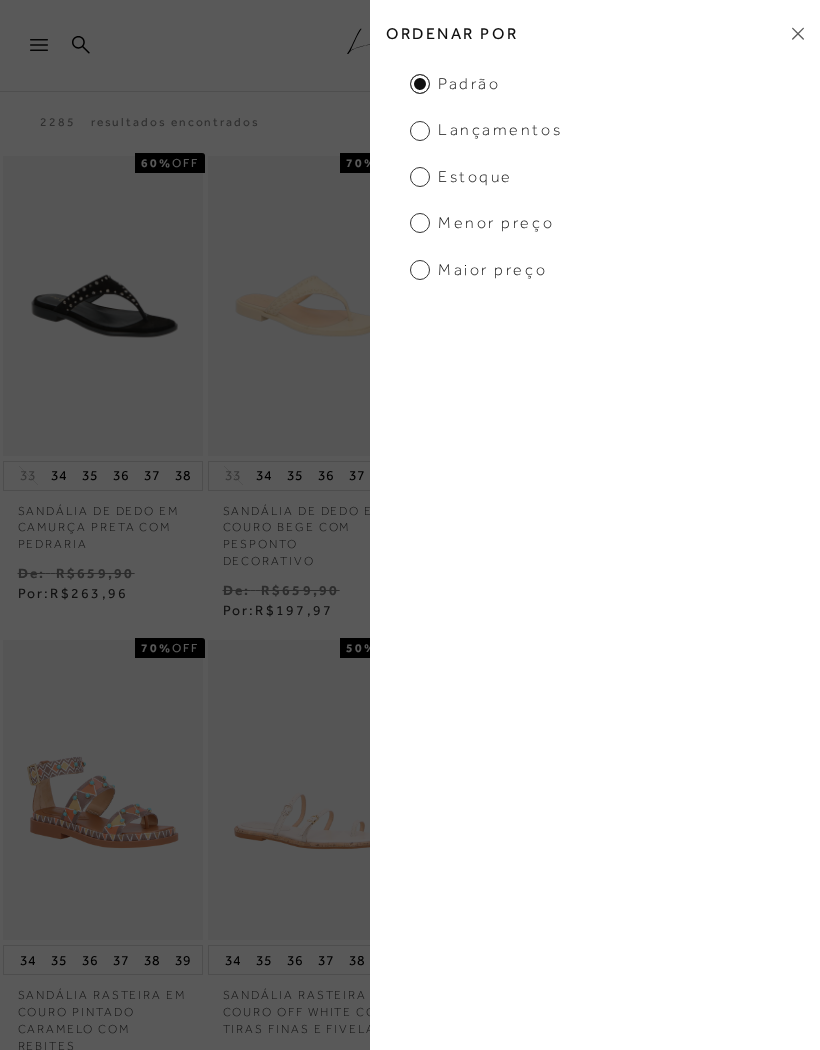 click on "Lançamentos" at bounding box center (486, 130) 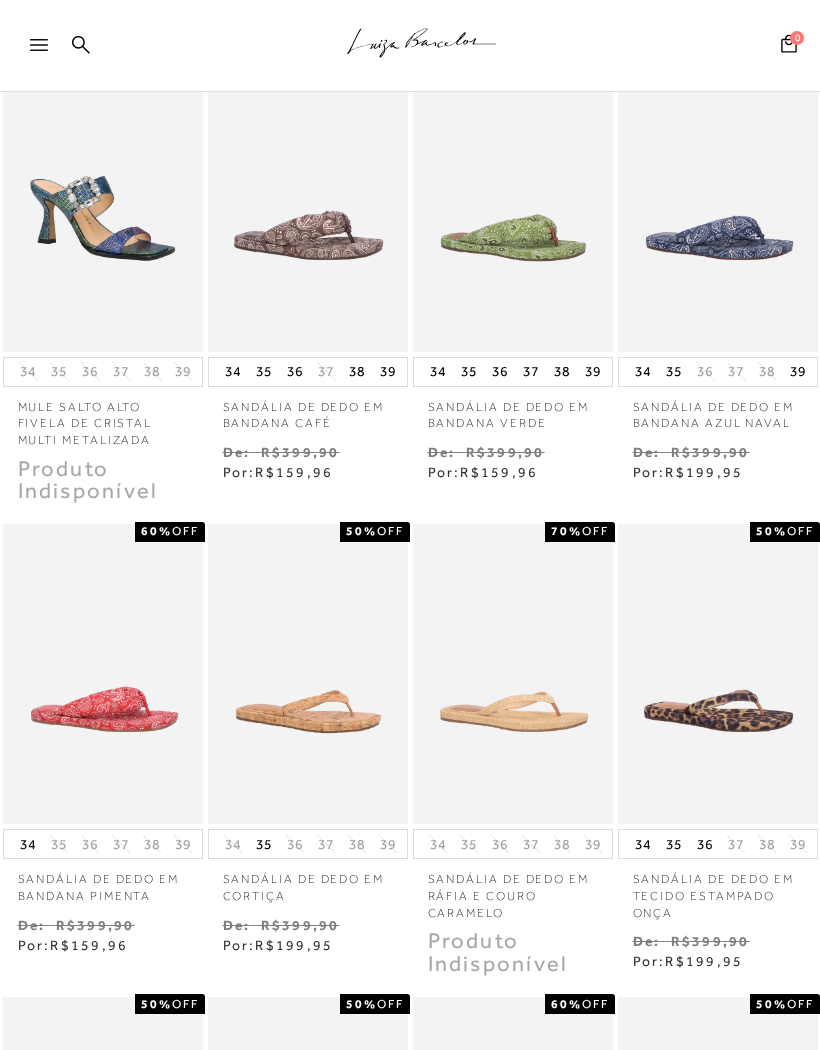 scroll, scrollTop: 0, scrollLeft: 0, axis: both 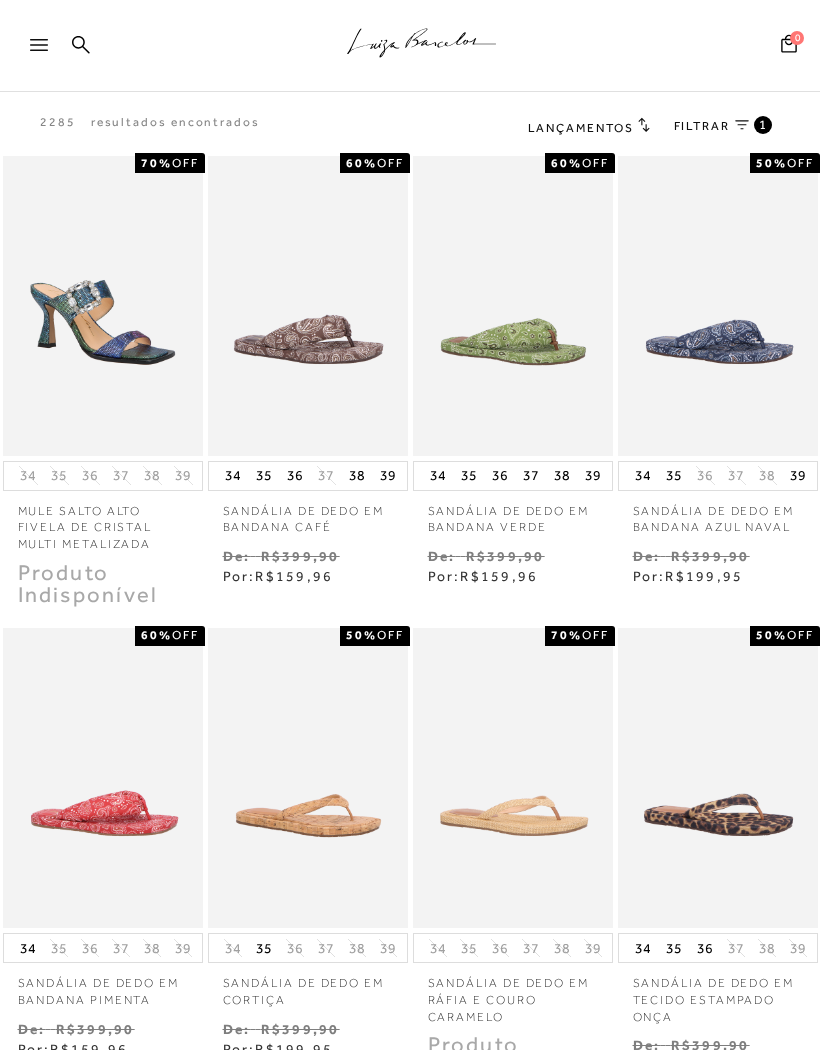 click 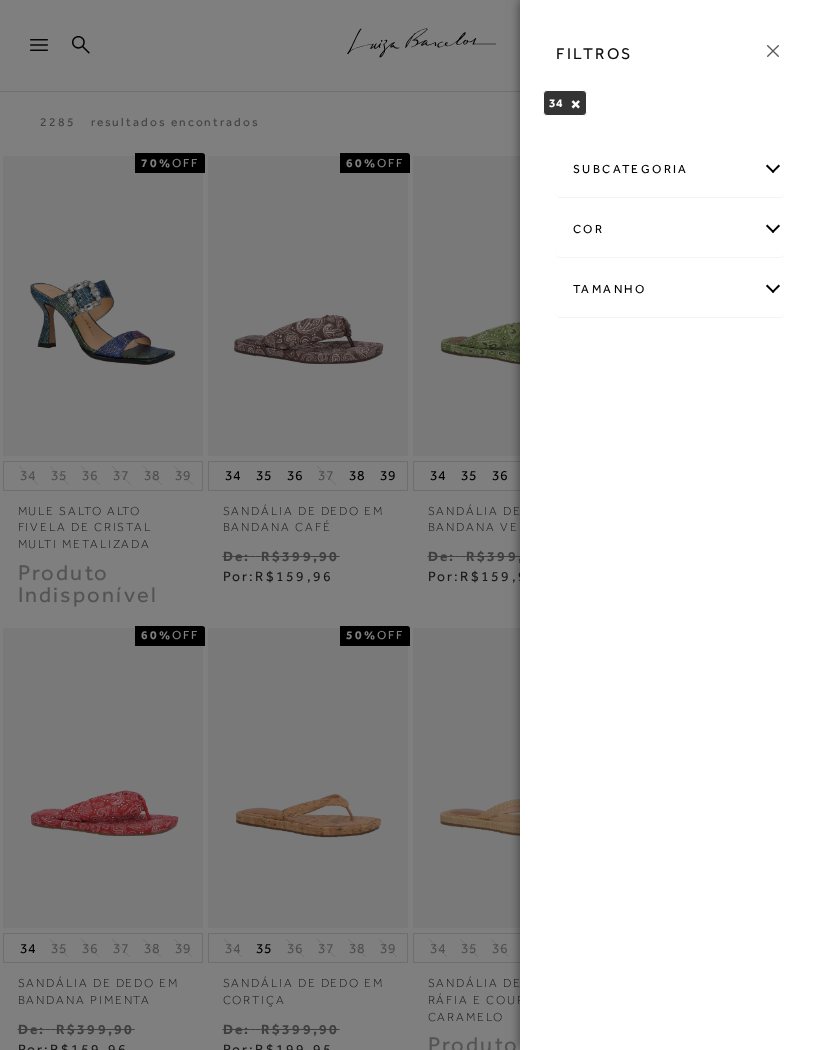 click on "Tamanho" at bounding box center [670, 289] 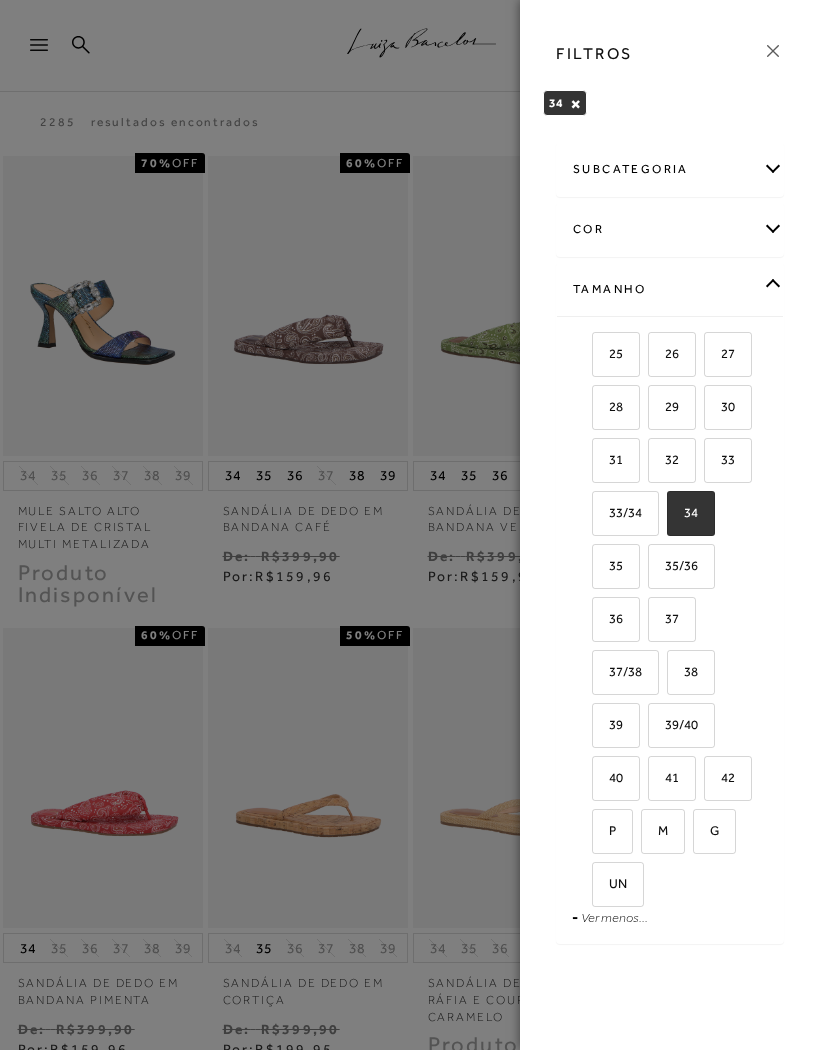 click on "35" at bounding box center [608, 565] 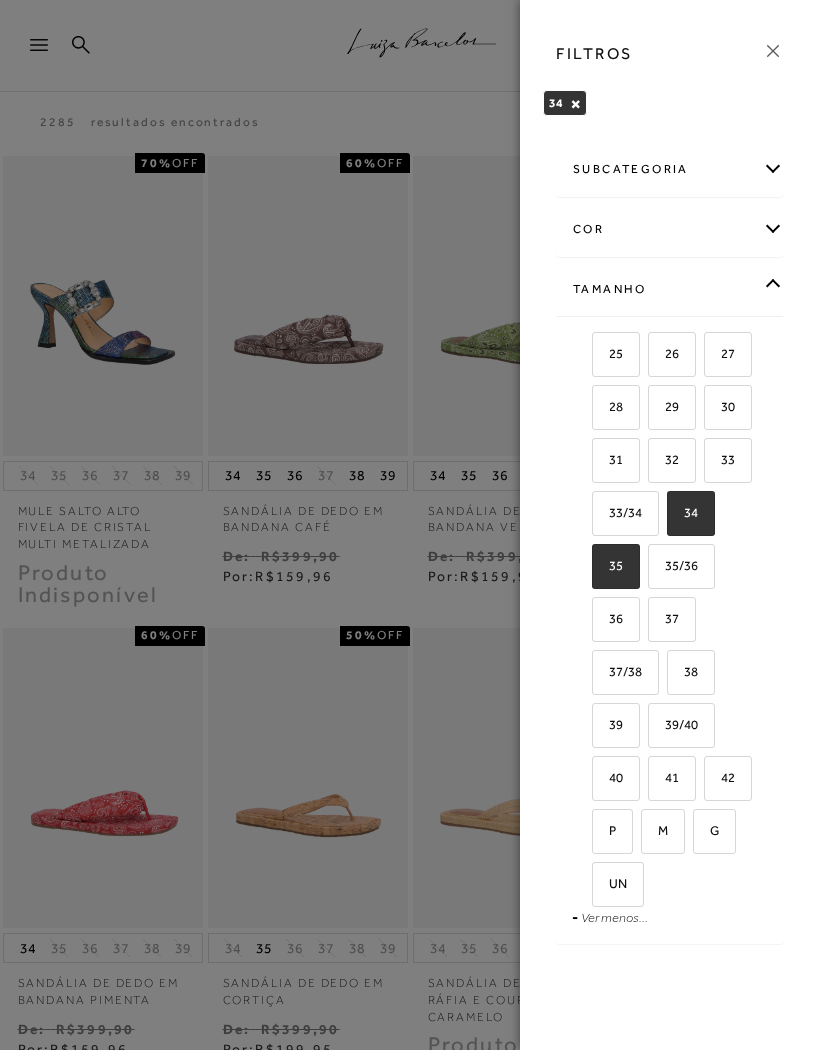 checkbox on "true" 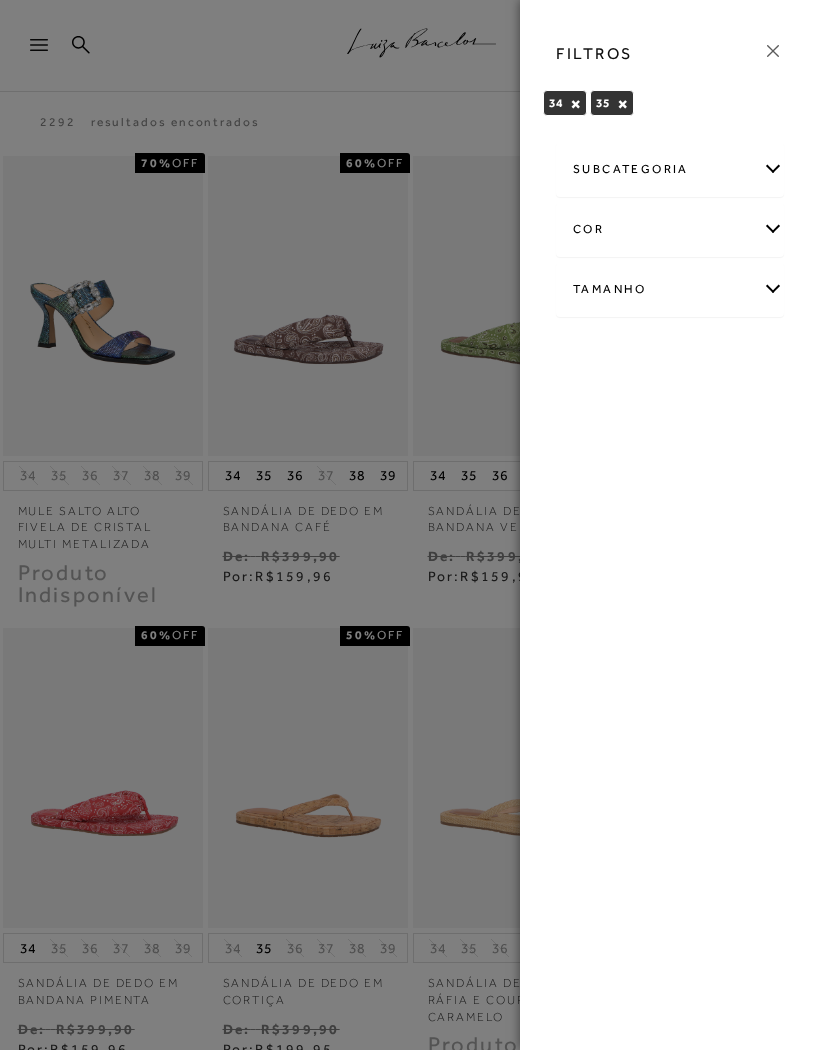 click 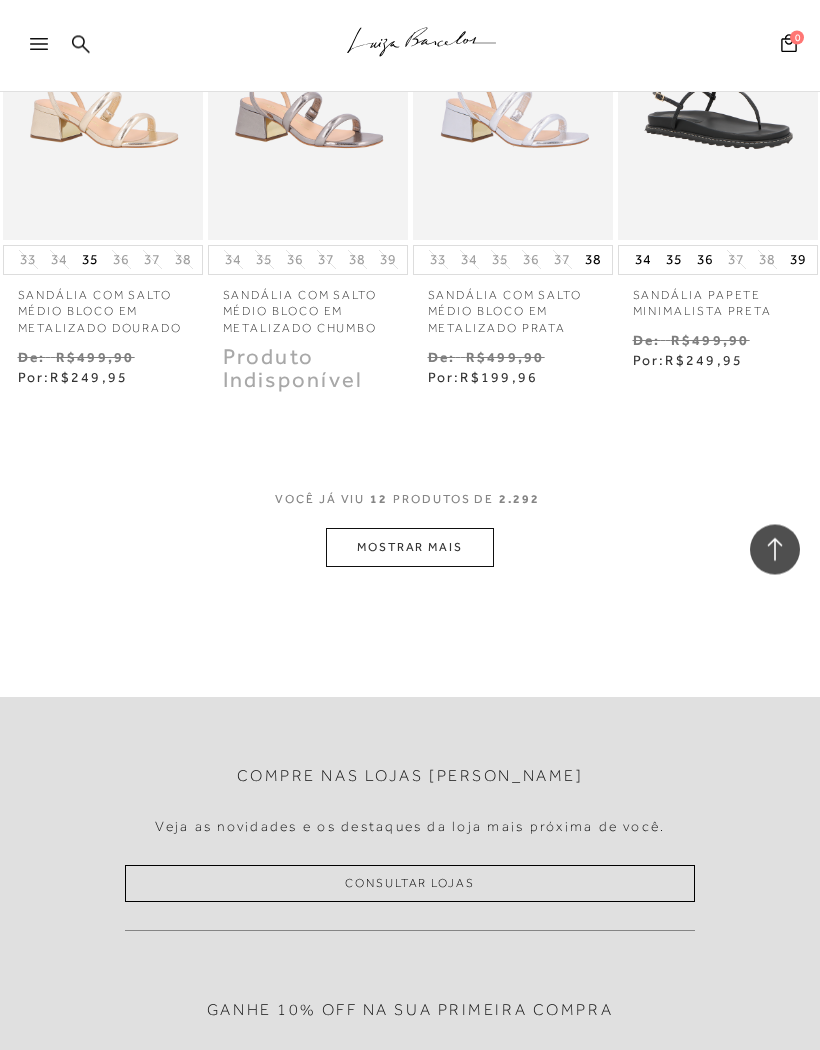 scroll, scrollTop: 1161, scrollLeft: 0, axis: vertical 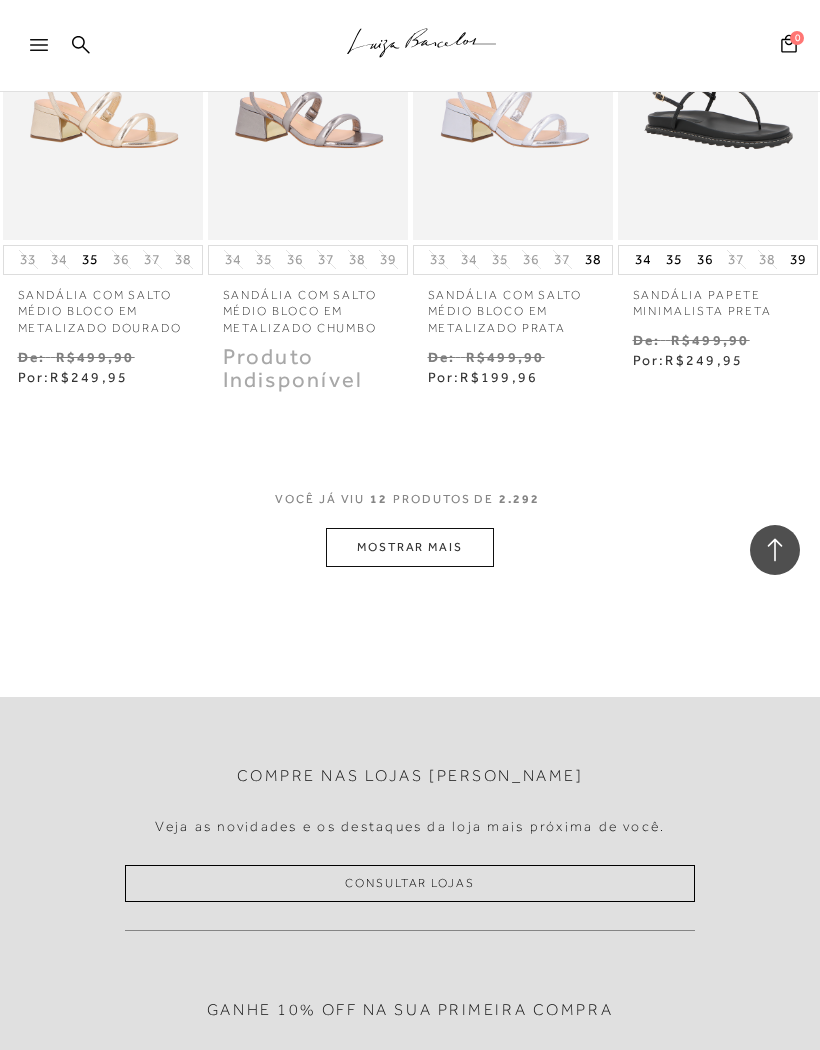 click on "MOSTRAR MAIS" at bounding box center (410, 547) 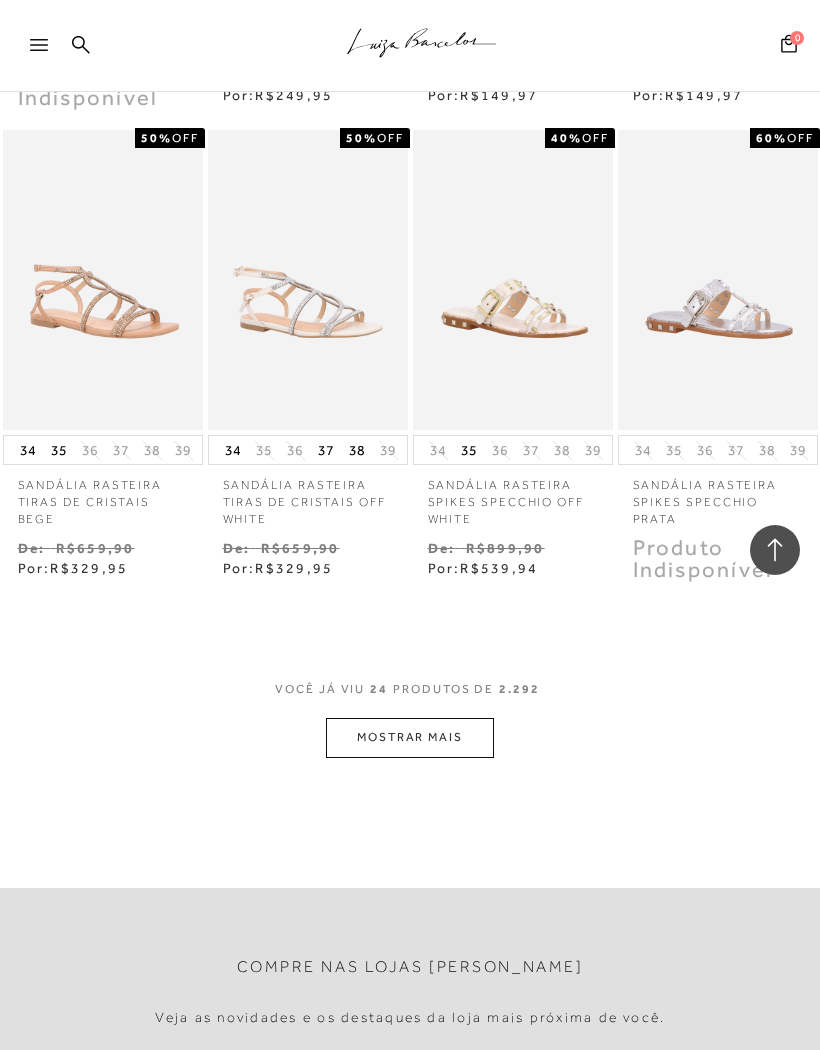 scroll, scrollTop: 2422, scrollLeft: 0, axis: vertical 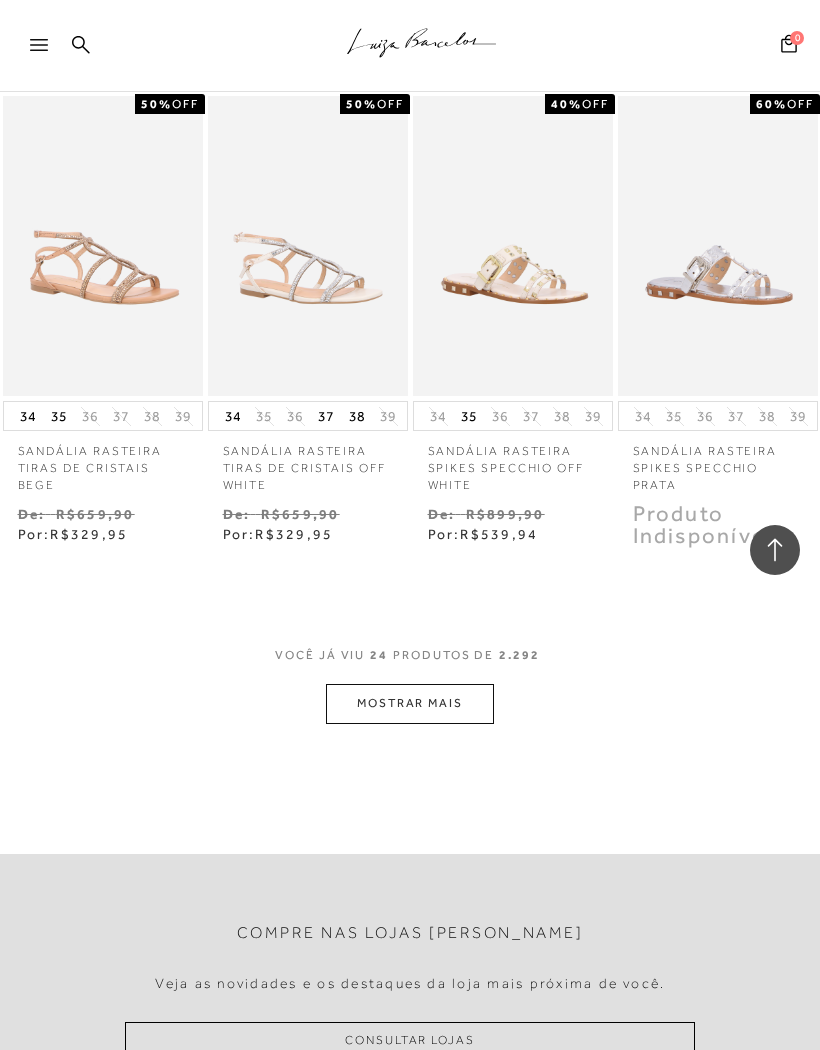 click on "MOSTRAR MAIS" at bounding box center [410, 703] 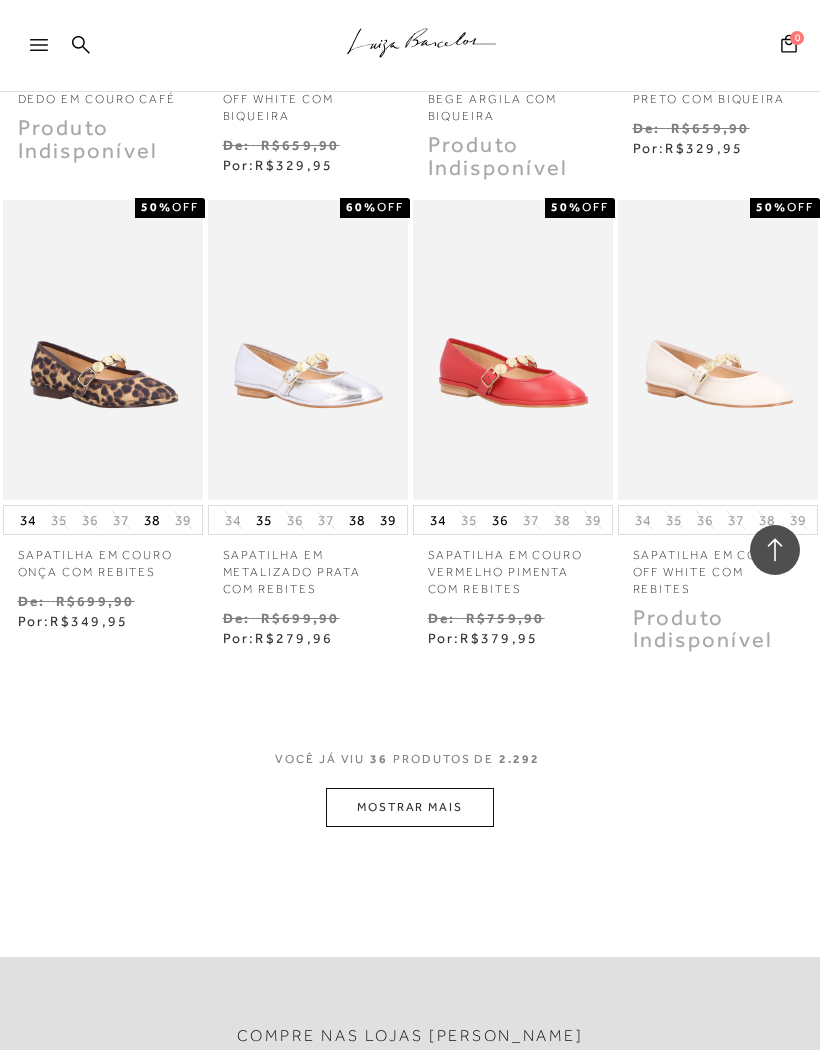 scroll, scrollTop: 3769, scrollLeft: 0, axis: vertical 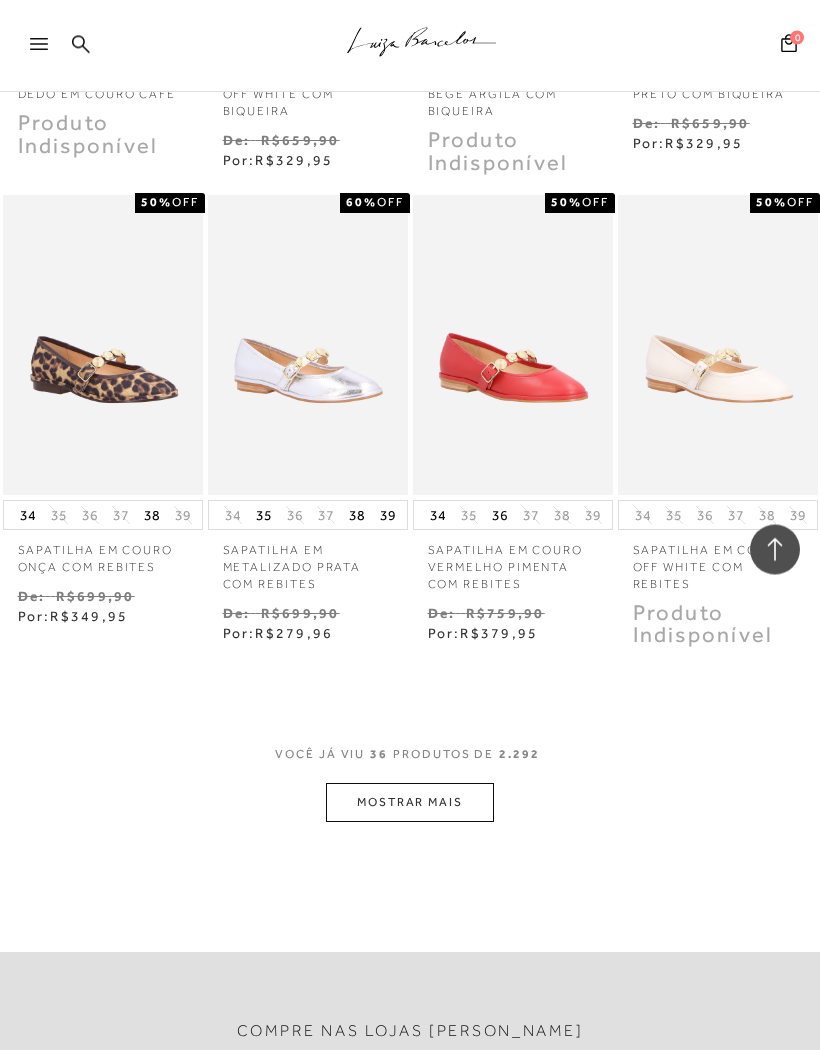 click on "MOSTRAR MAIS" at bounding box center [410, 803] 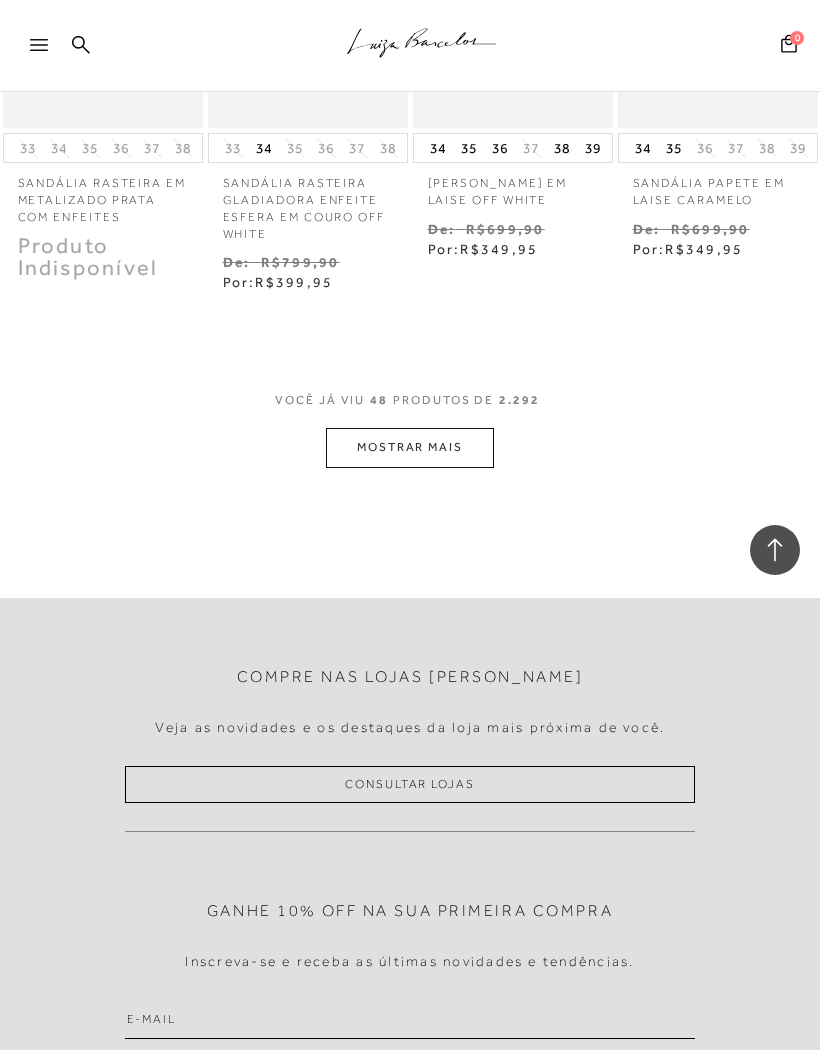scroll, scrollTop: 5601, scrollLeft: 0, axis: vertical 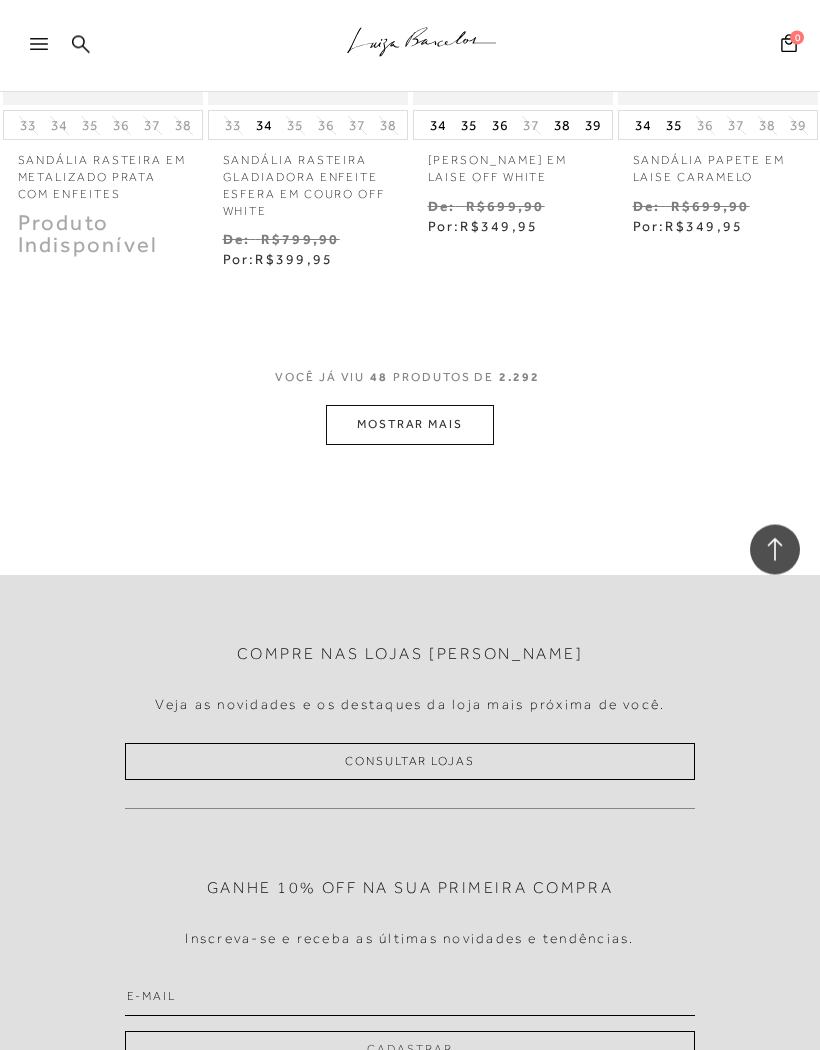 click on "MOSTRAR MAIS" at bounding box center (410, 425) 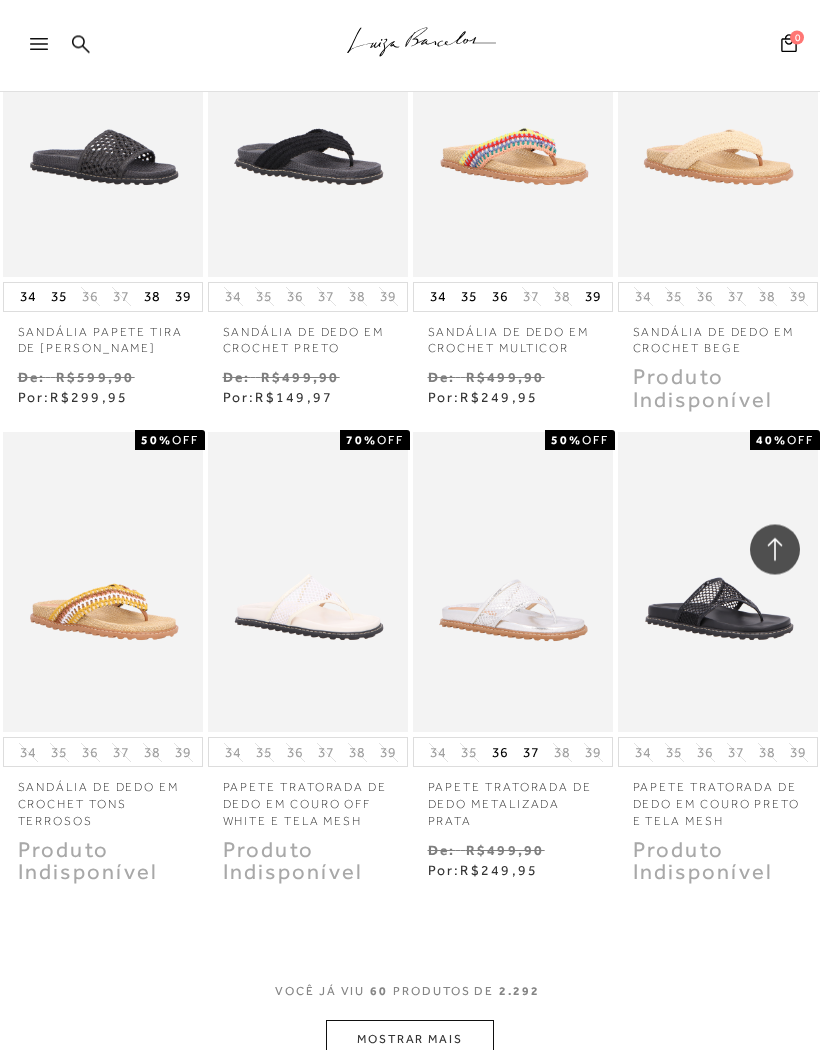 scroll, scrollTop: 6435, scrollLeft: 0, axis: vertical 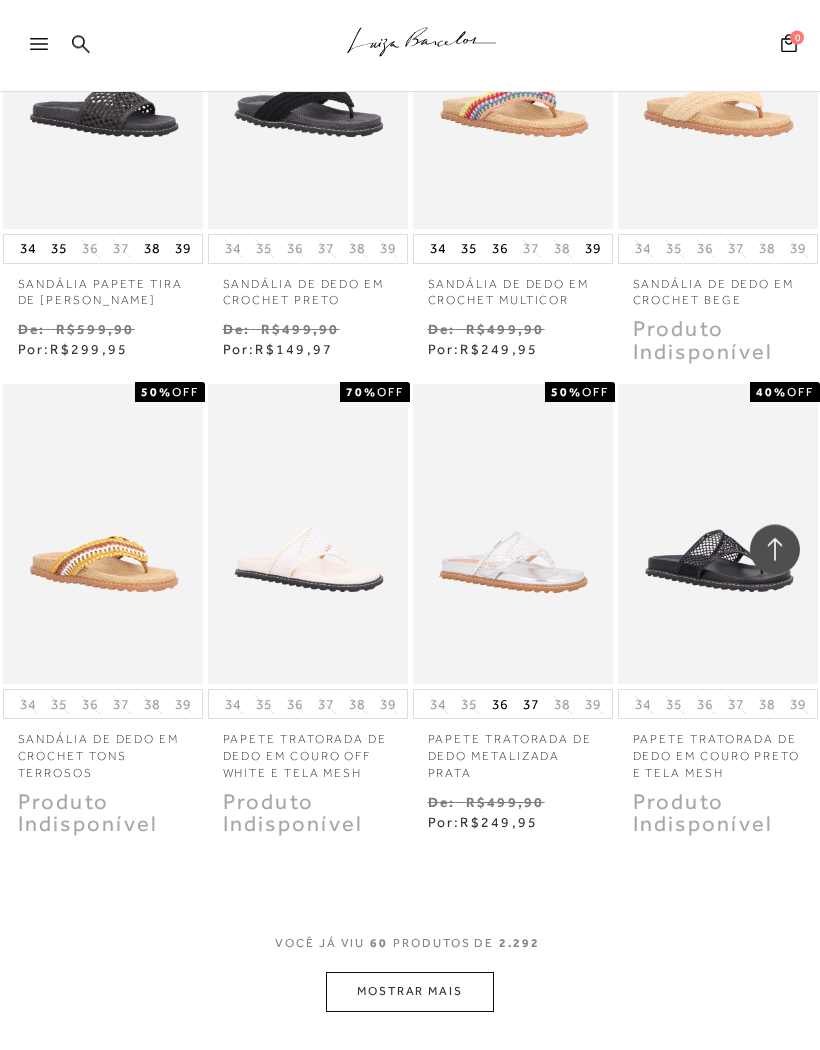 click on "MOSTRAR MAIS" at bounding box center (410, 992) 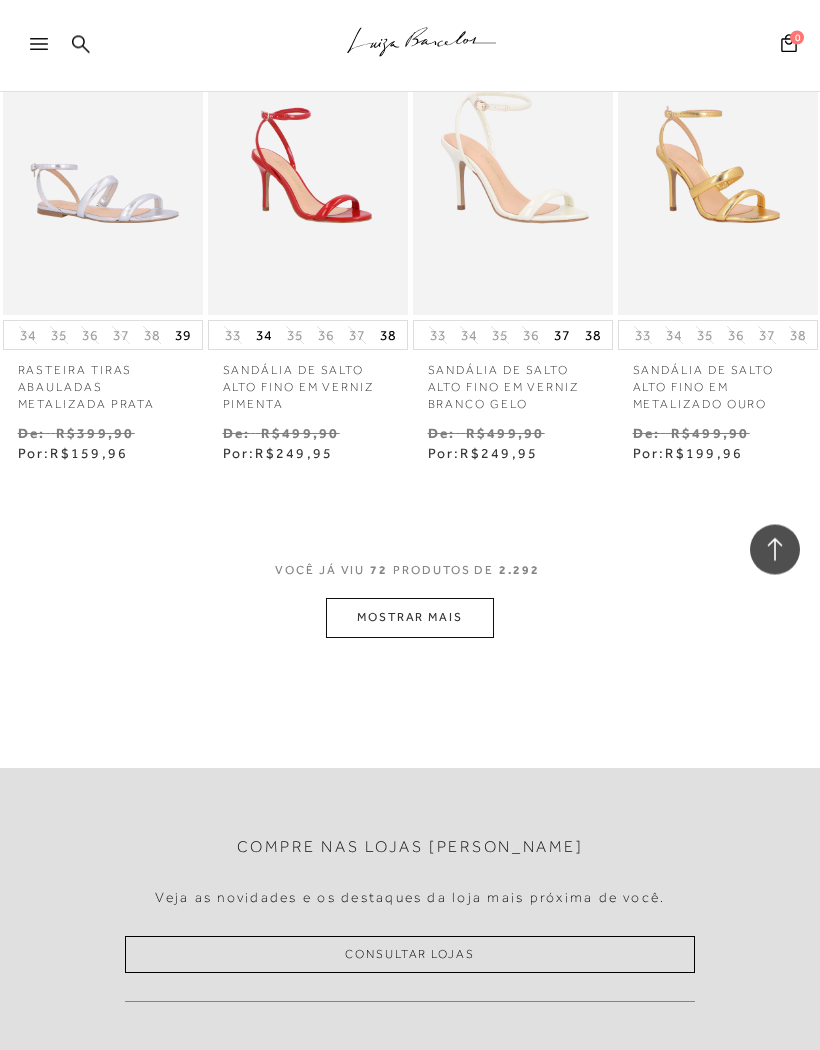 scroll, scrollTop: 8226, scrollLeft: 0, axis: vertical 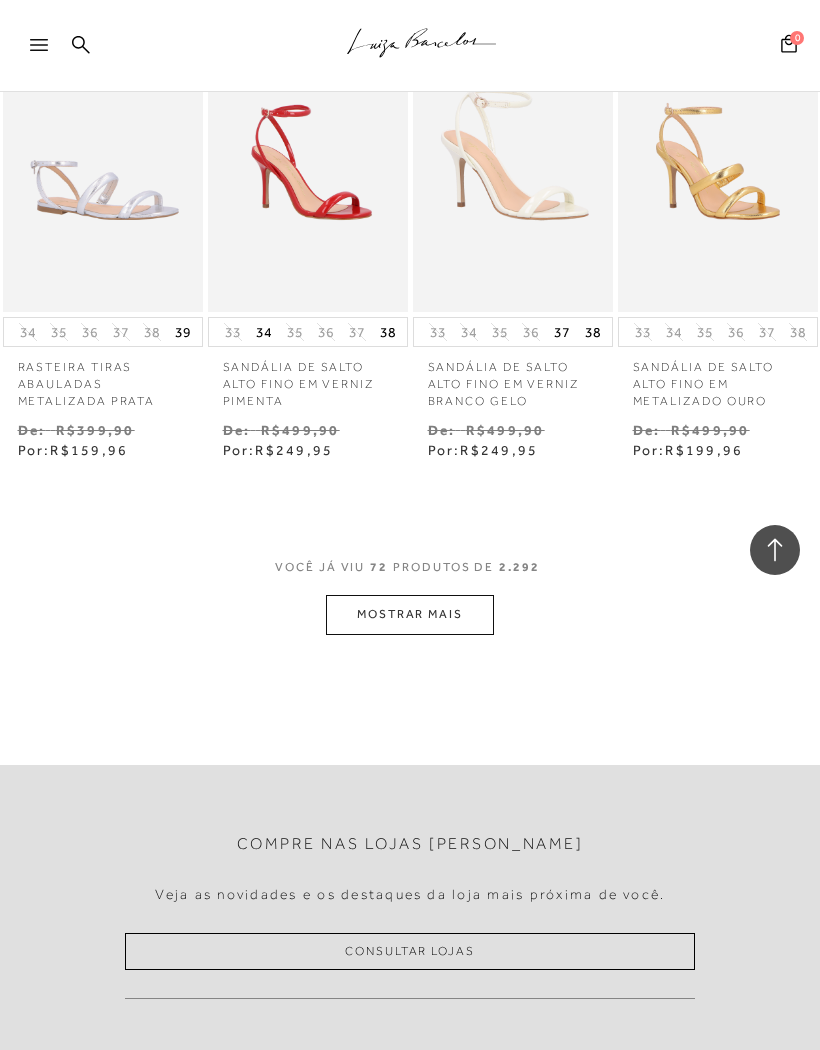 click on "MOSTRAR MAIS" at bounding box center (410, 614) 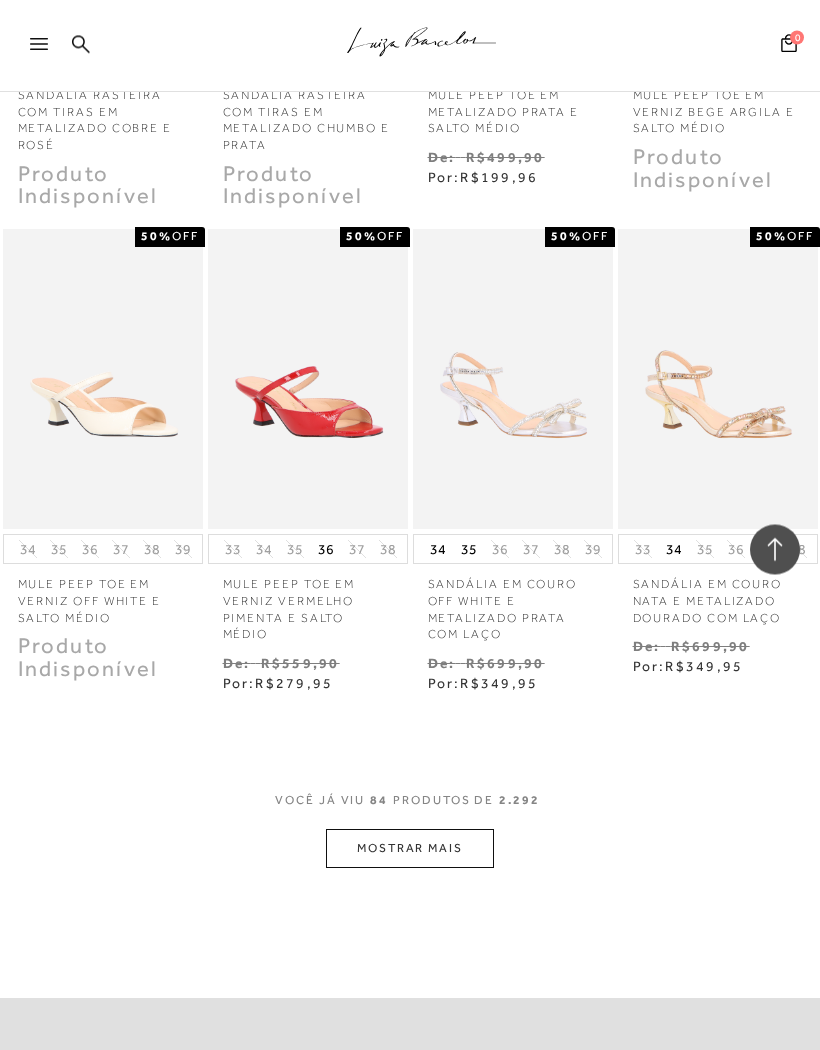 scroll, scrollTop: 9439, scrollLeft: 0, axis: vertical 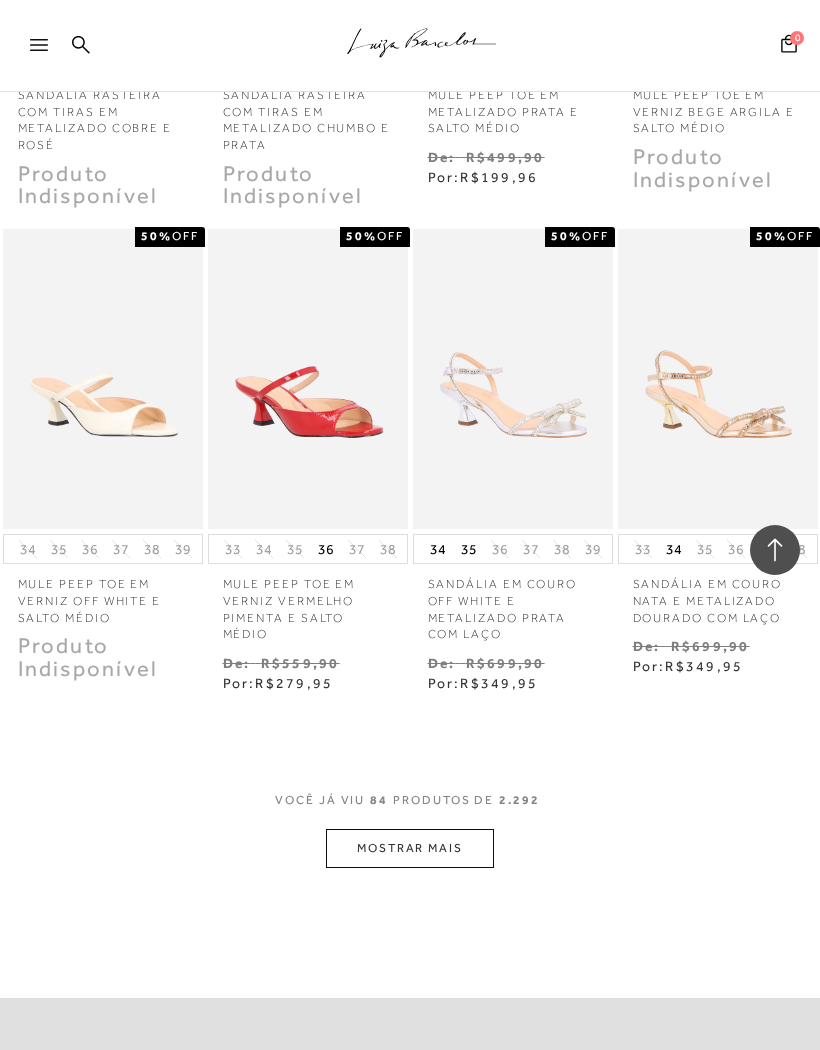 click on "Resultados da pesquisa
Outlet até 80%
Resultados: 73 - 84 (de 2.292)
Opções de exibição
2292
resultados encontrados
Lançamentos Padrão 2" at bounding box center (410, -4245) 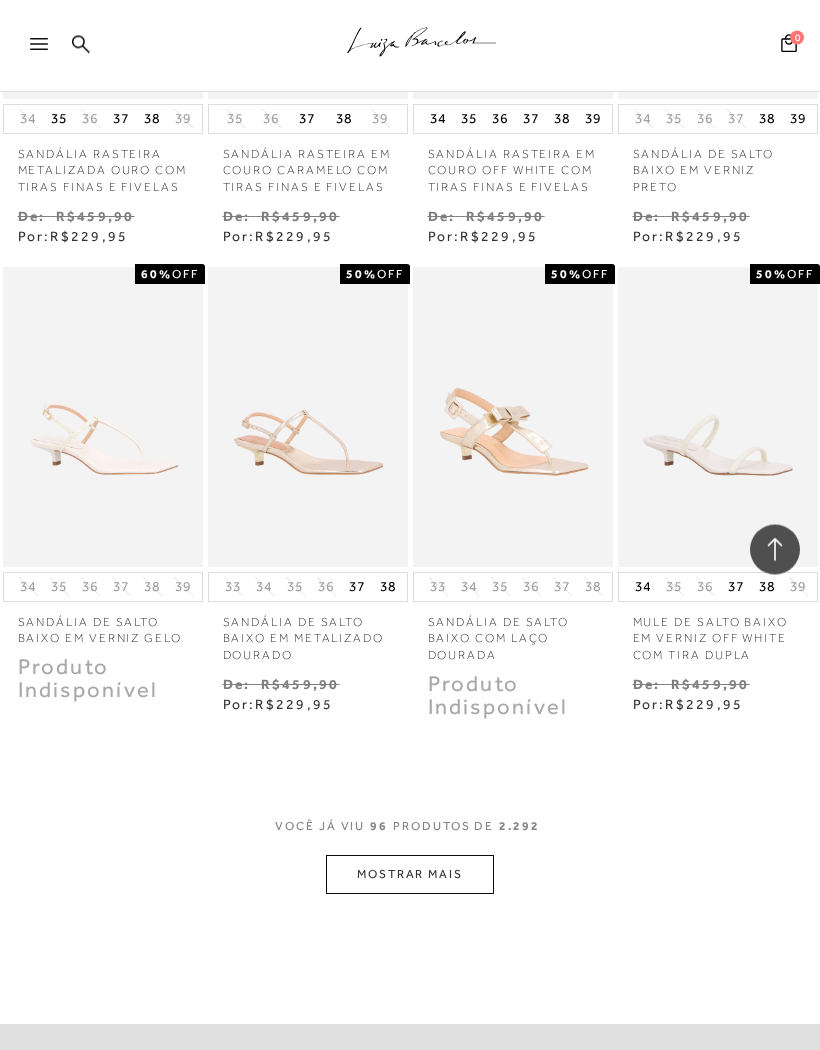 scroll, scrollTop: 10839, scrollLeft: 0, axis: vertical 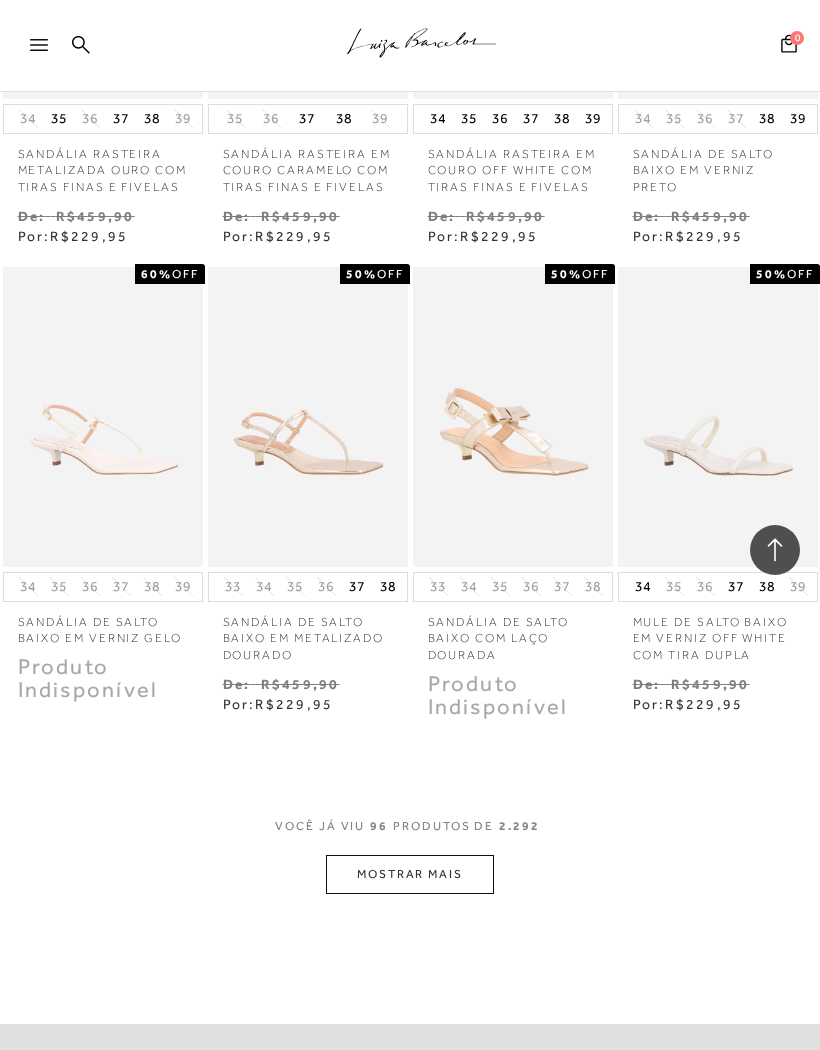 click on "MOSTRAR MAIS" at bounding box center (410, 874) 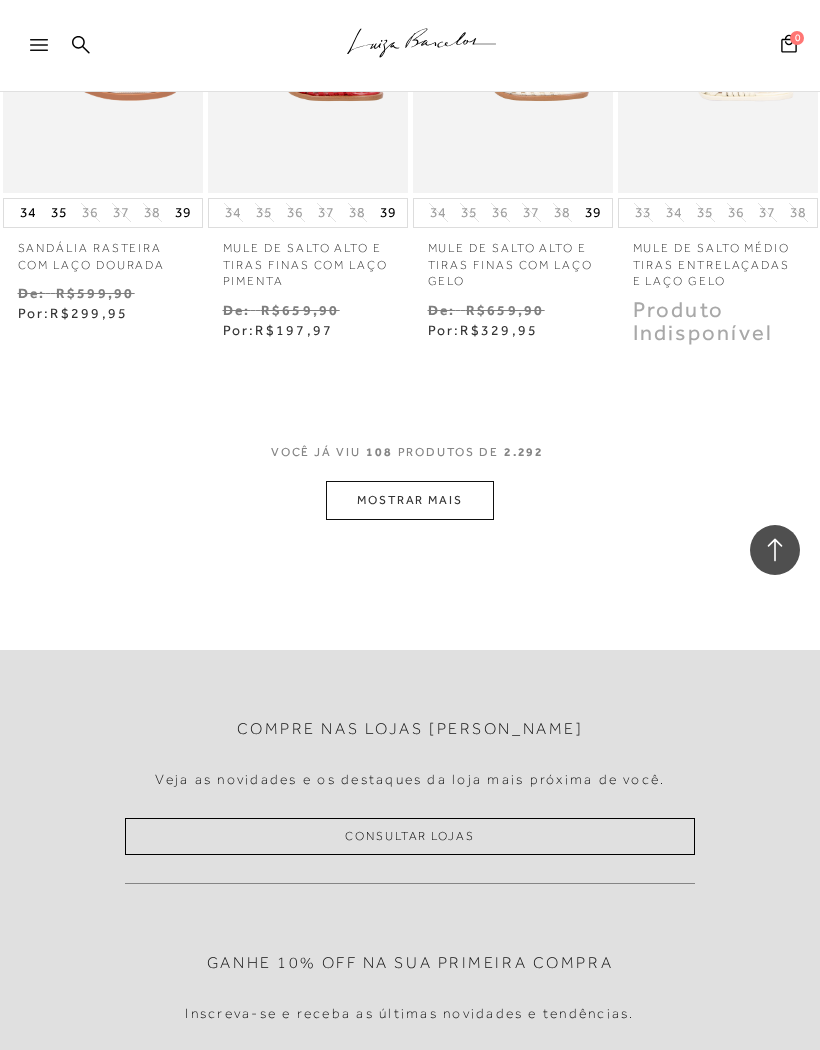 scroll, scrollTop: 12738, scrollLeft: 0, axis: vertical 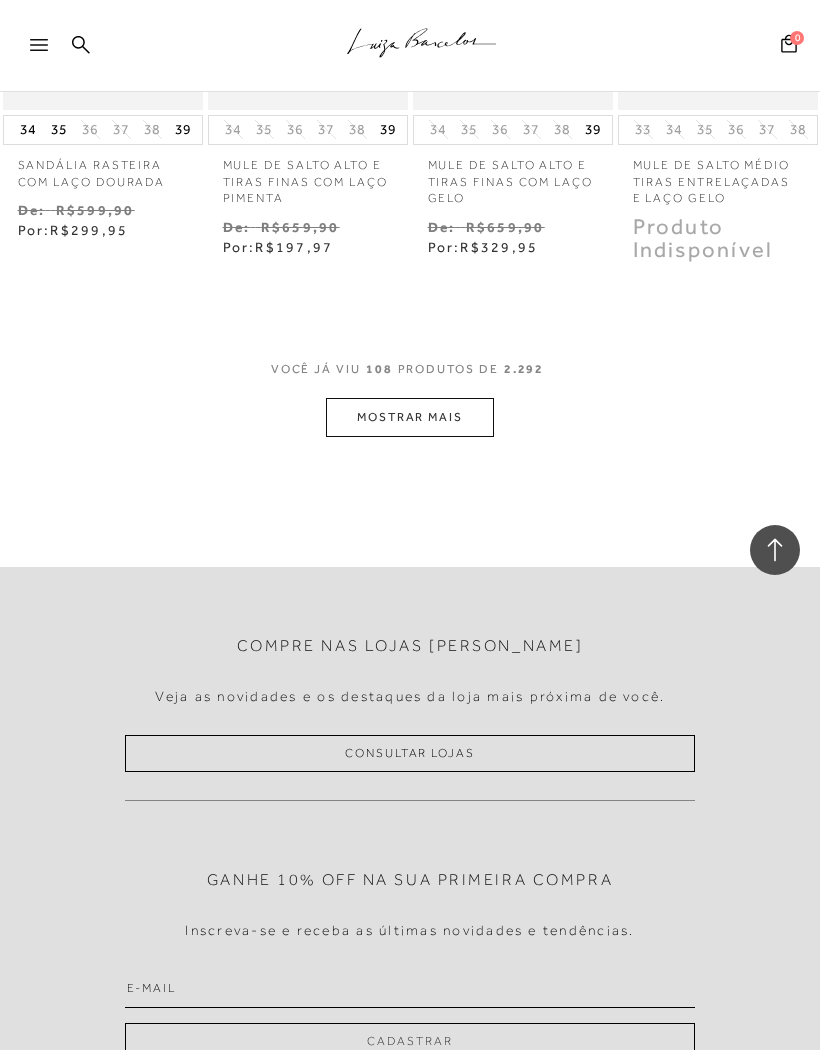 click on "MOSTRAR MAIS" at bounding box center (410, 417) 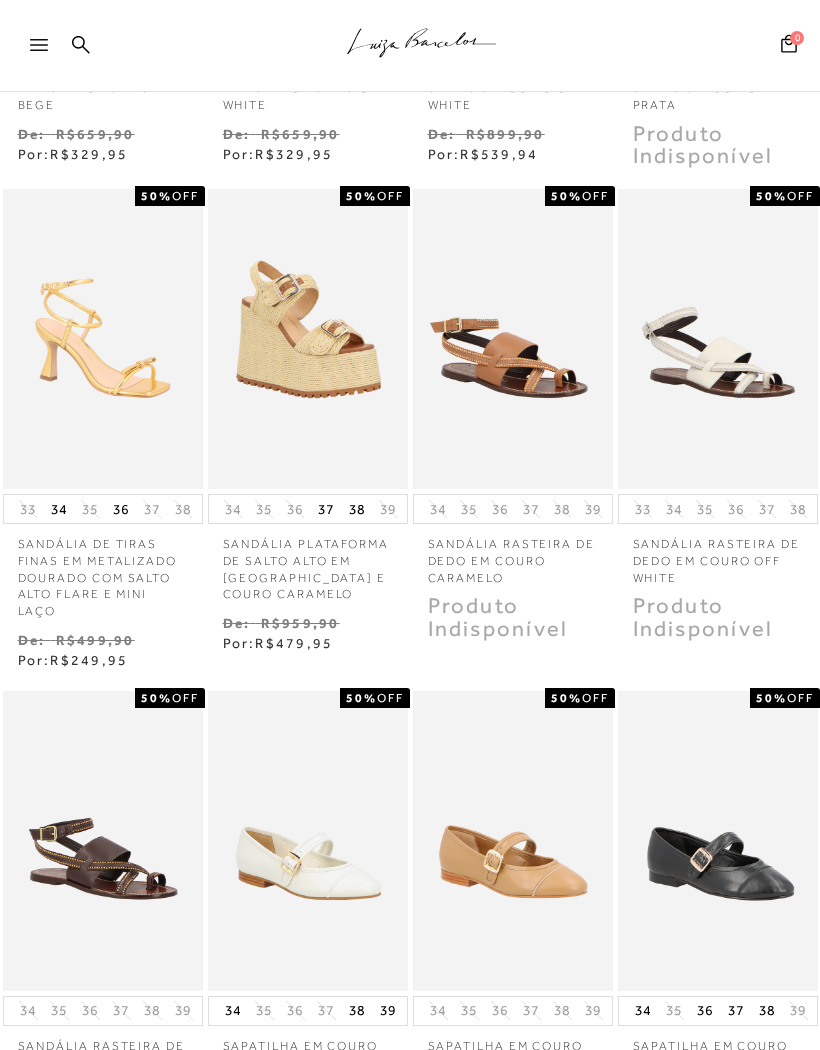 scroll, scrollTop: 0, scrollLeft: 0, axis: both 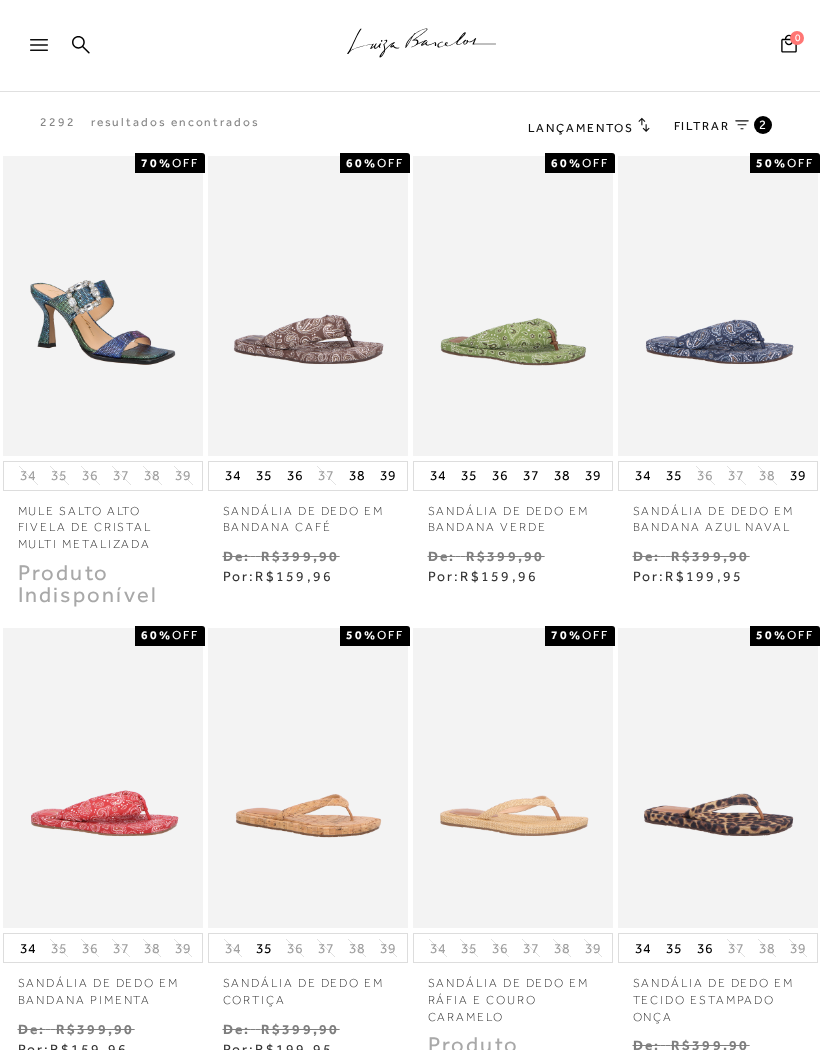 click on "2" at bounding box center [763, 125] 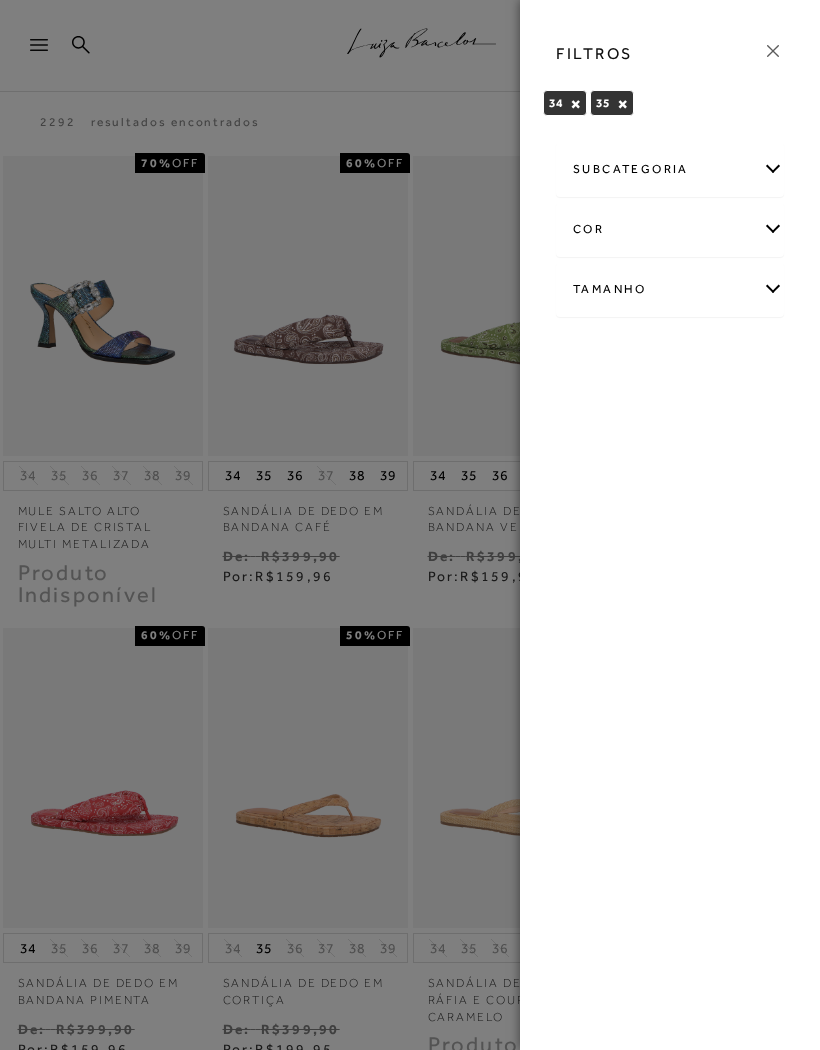 click on "×" at bounding box center [622, 104] 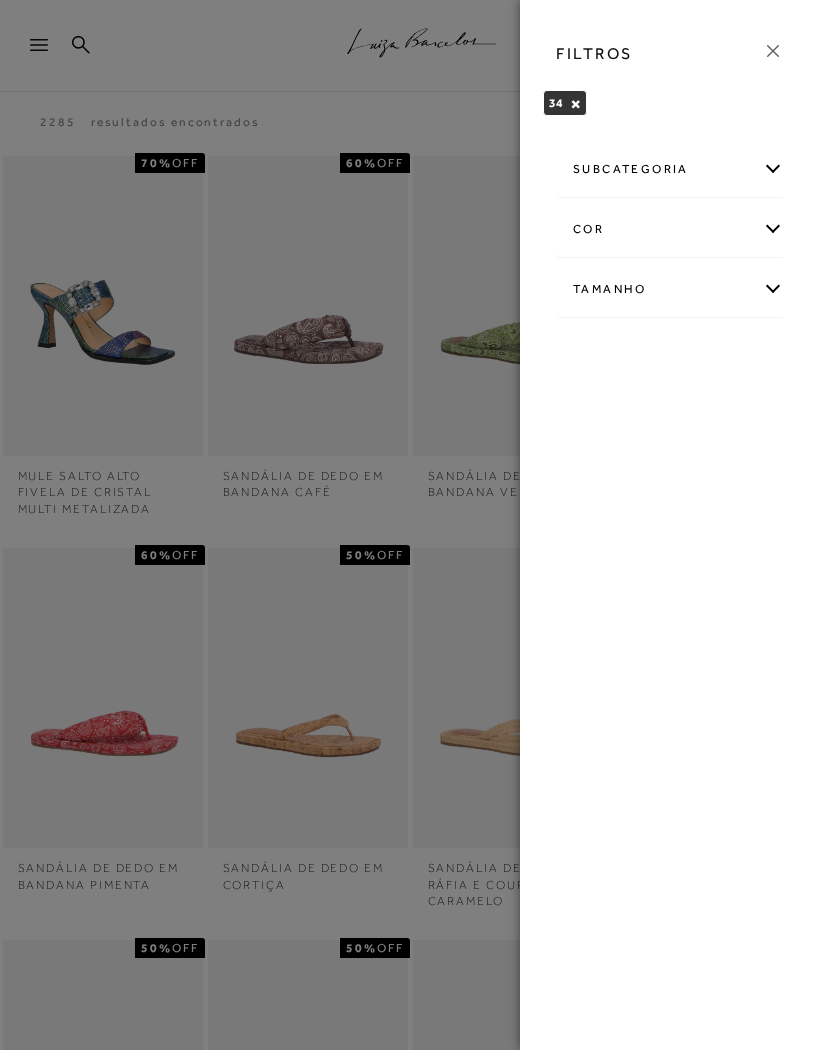 scroll, scrollTop: 0, scrollLeft: 0, axis: both 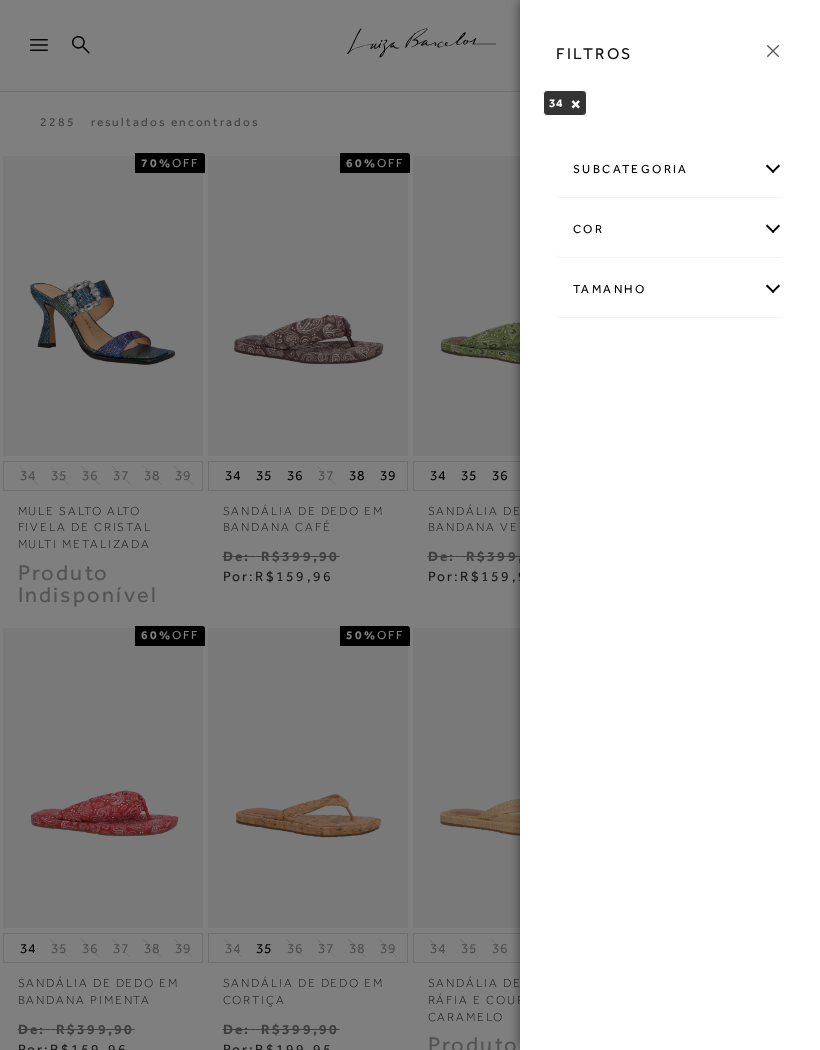 click 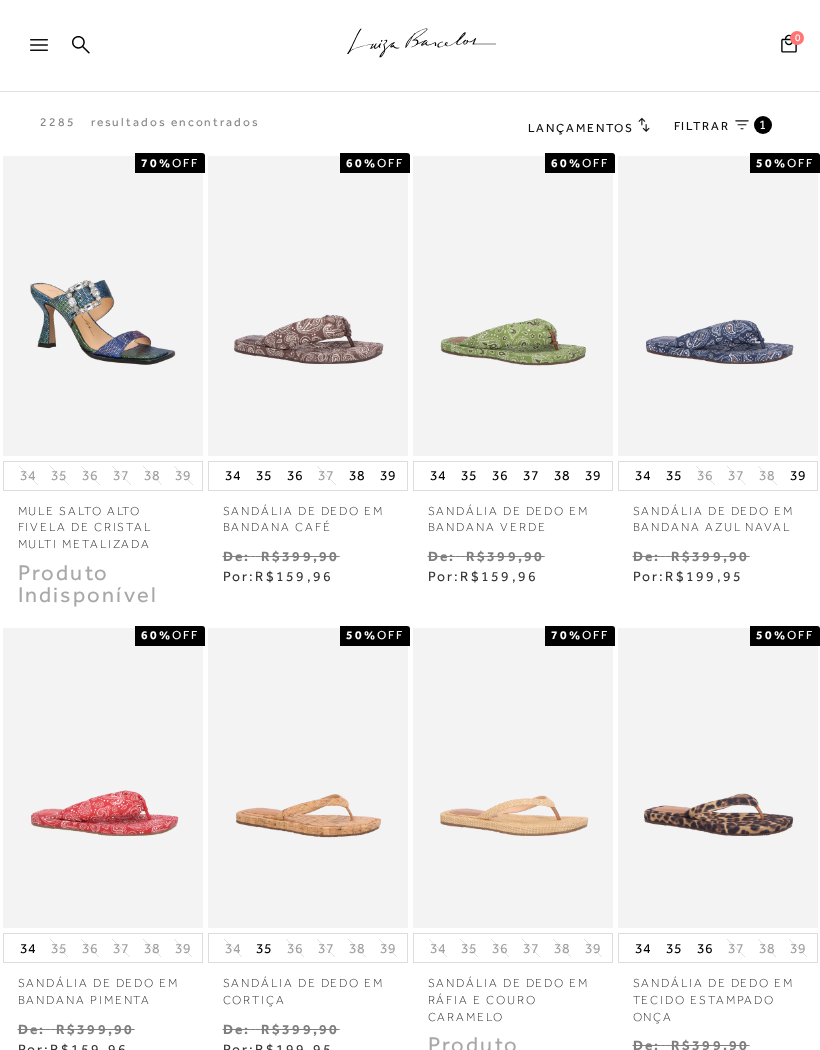 click on "Lançamentos" at bounding box center (581, 128) 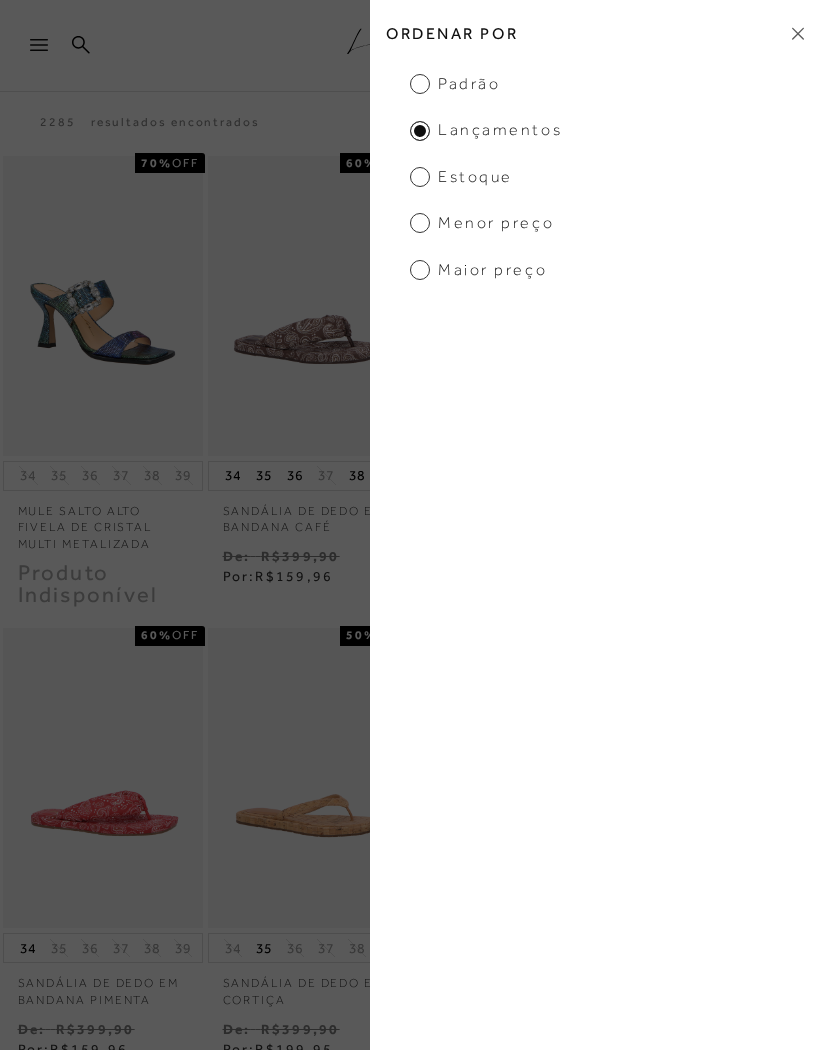 click on "Padrão" at bounding box center [455, 84] 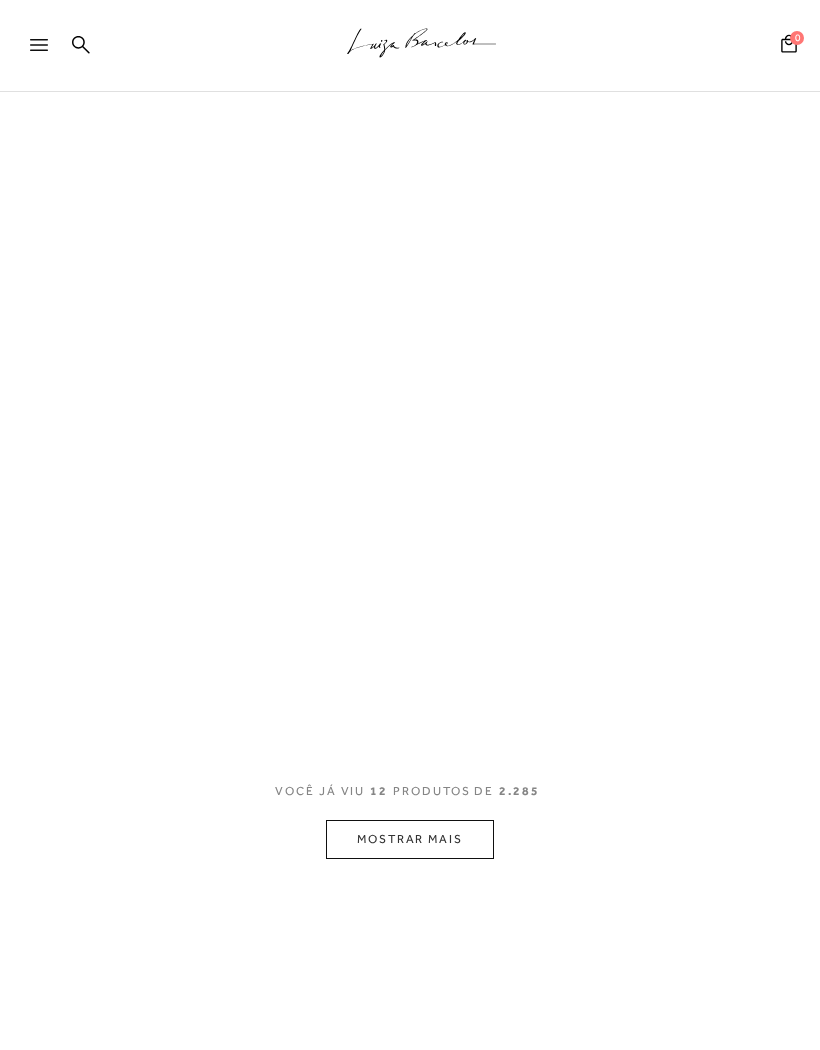 scroll, scrollTop: 0, scrollLeft: 0, axis: both 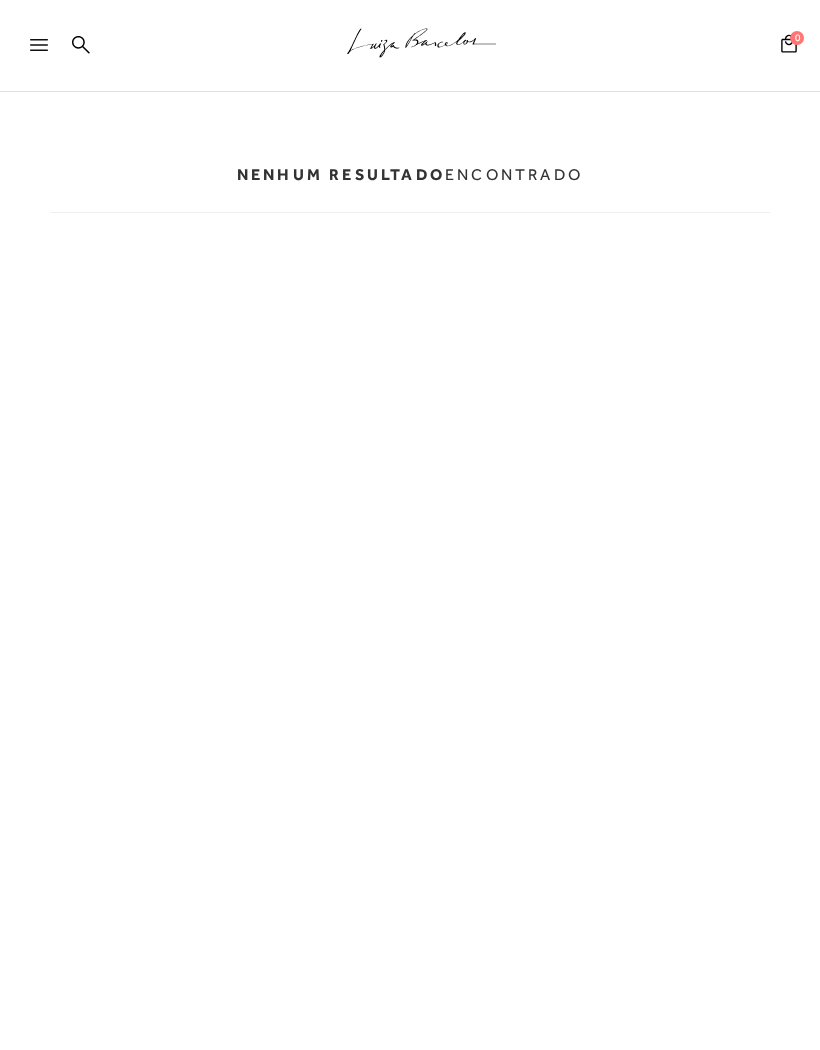 click on ".a{fill-rule:evenodd;stroke:#000!important;stroke-width:0!important;}" 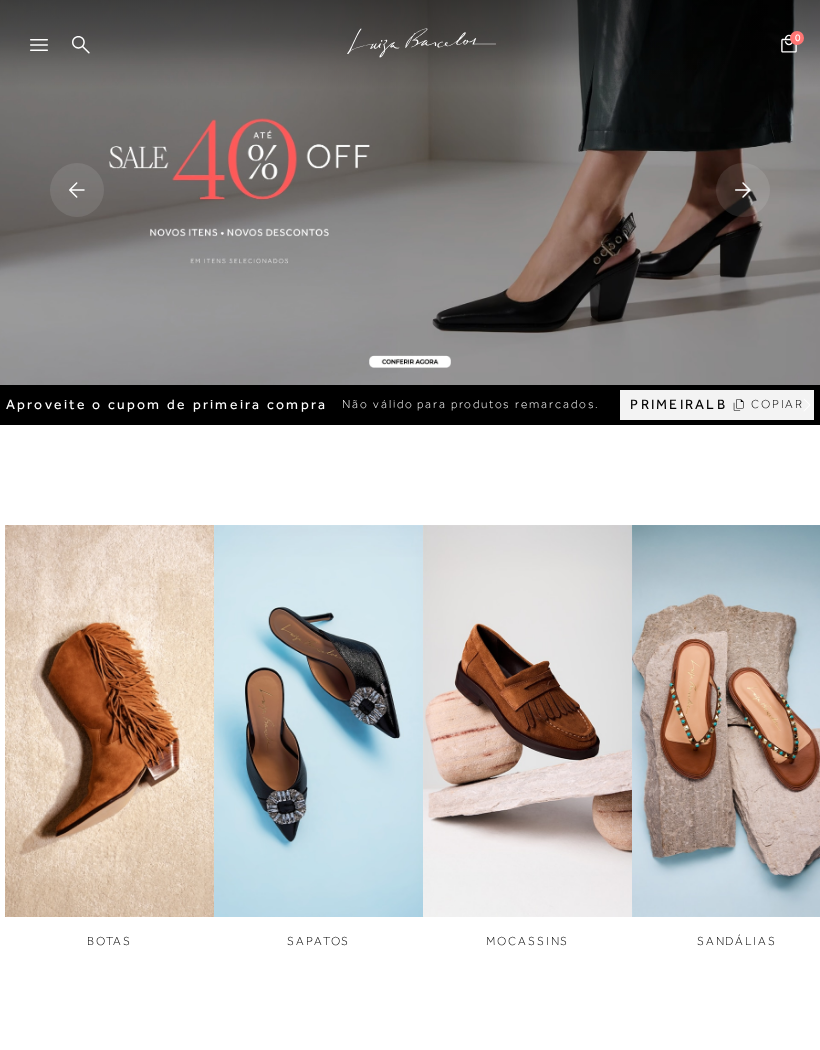 scroll, scrollTop: 0, scrollLeft: 0, axis: both 